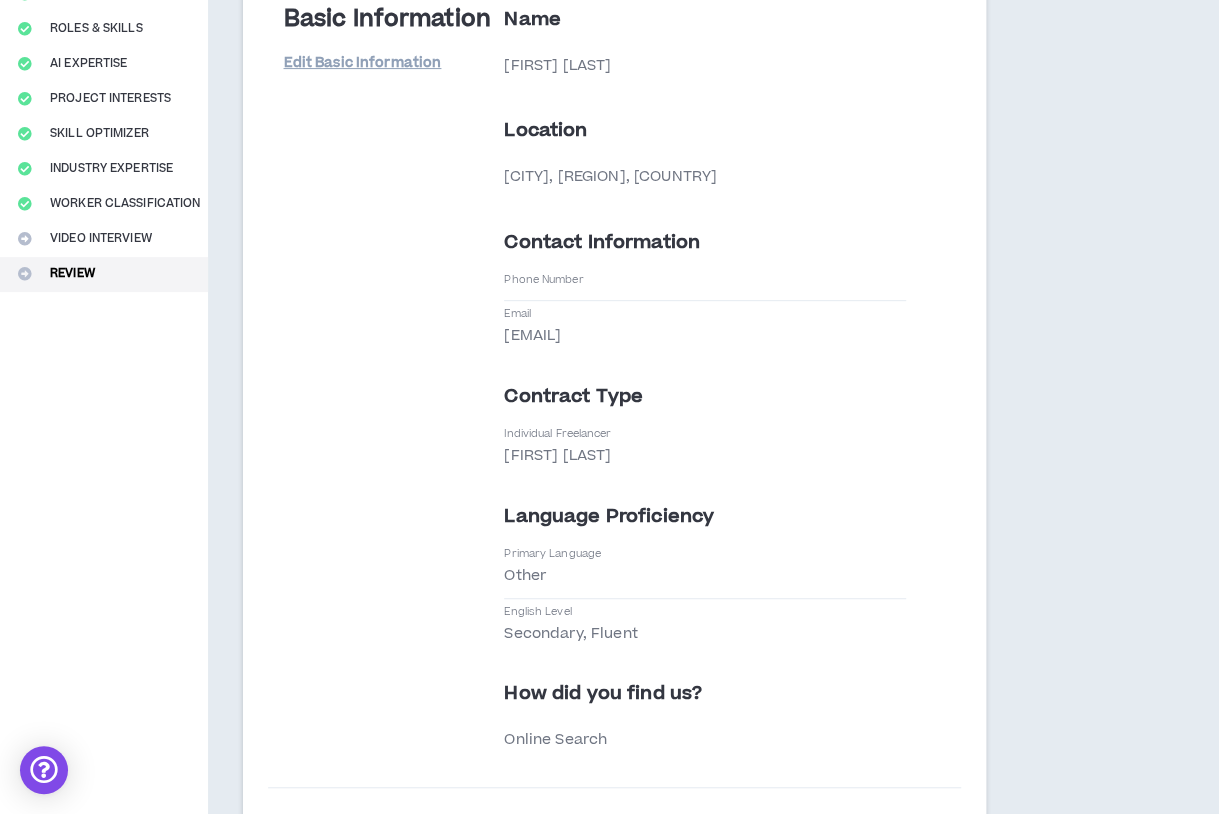 scroll, scrollTop: 0, scrollLeft: 0, axis: both 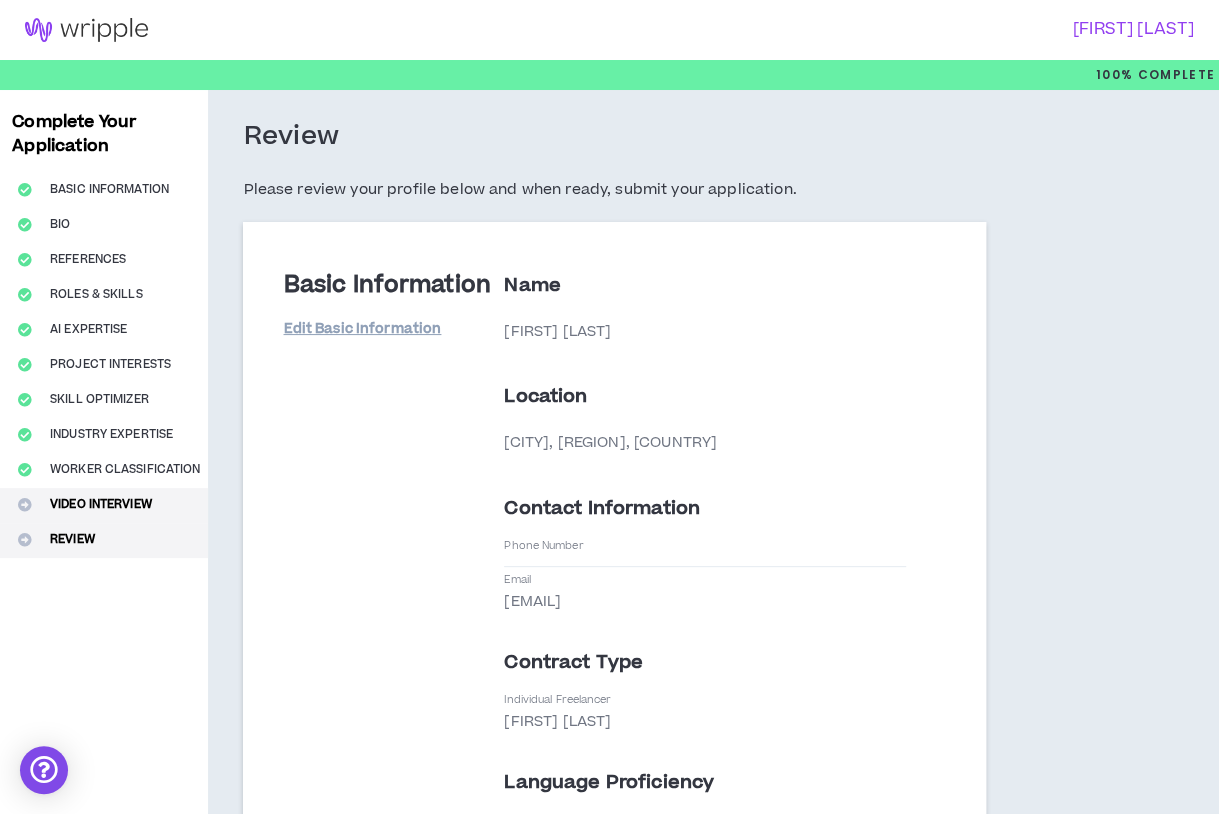 click on "Video Interview" at bounding box center [104, 505] 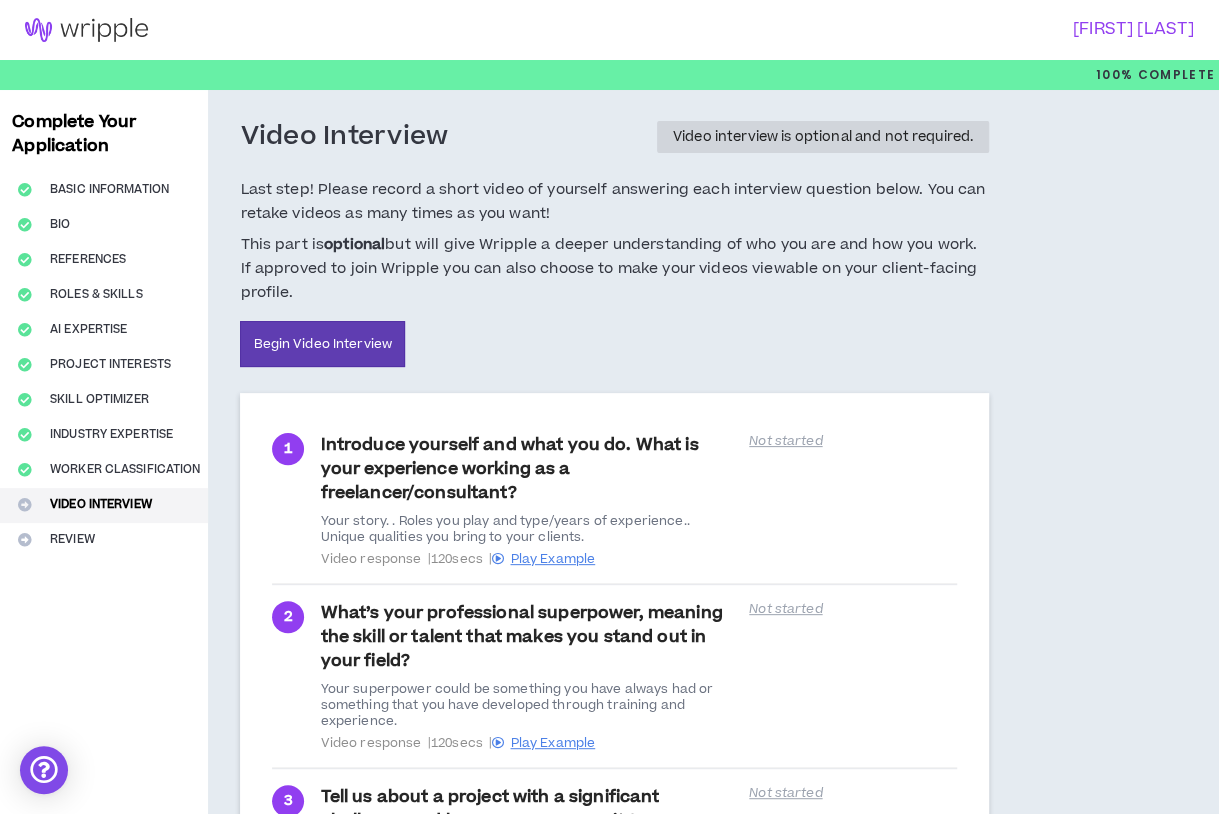 scroll, scrollTop: 262, scrollLeft: 0, axis: vertical 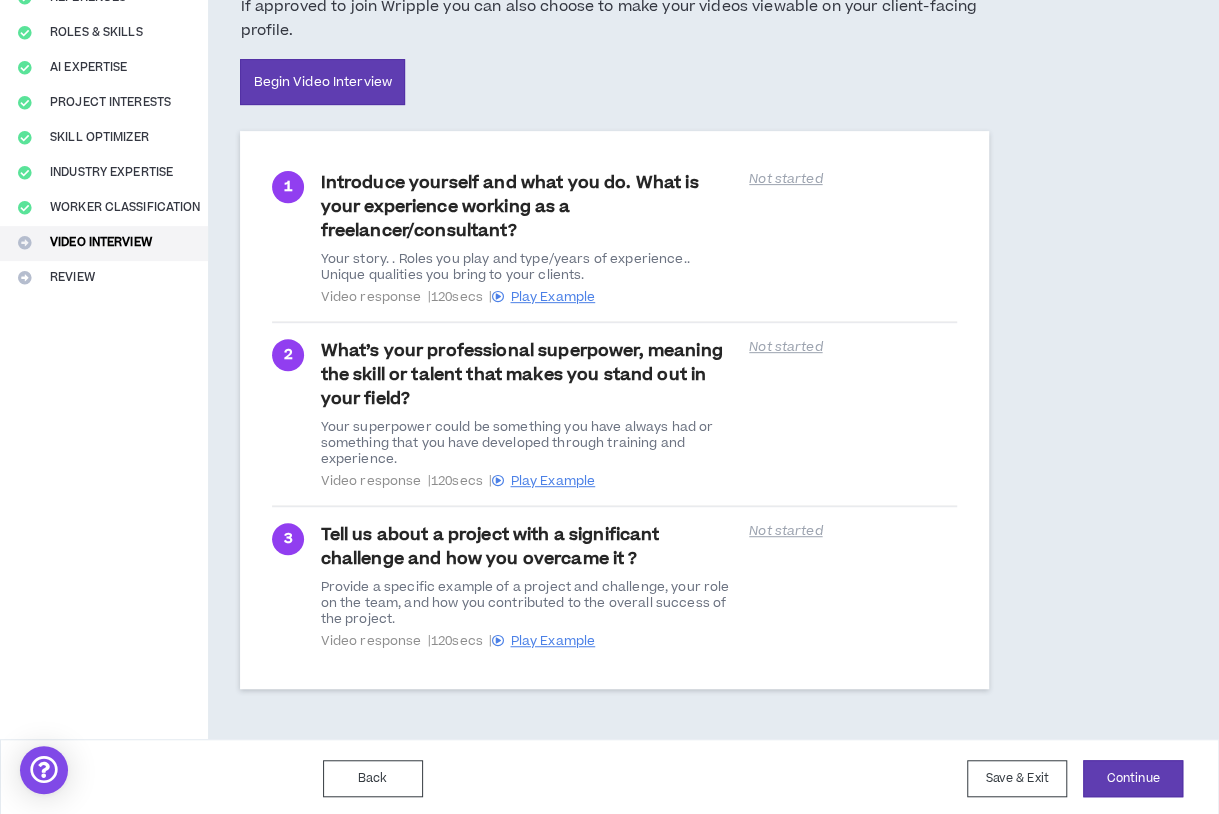 click on "Complete Your Application Basic Information Bio References Roles & Skills AI Expertise Project Interests Skill Optimizer Industry Expertise Worker Classification Video Interview Review" at bounding box center (104, 283) 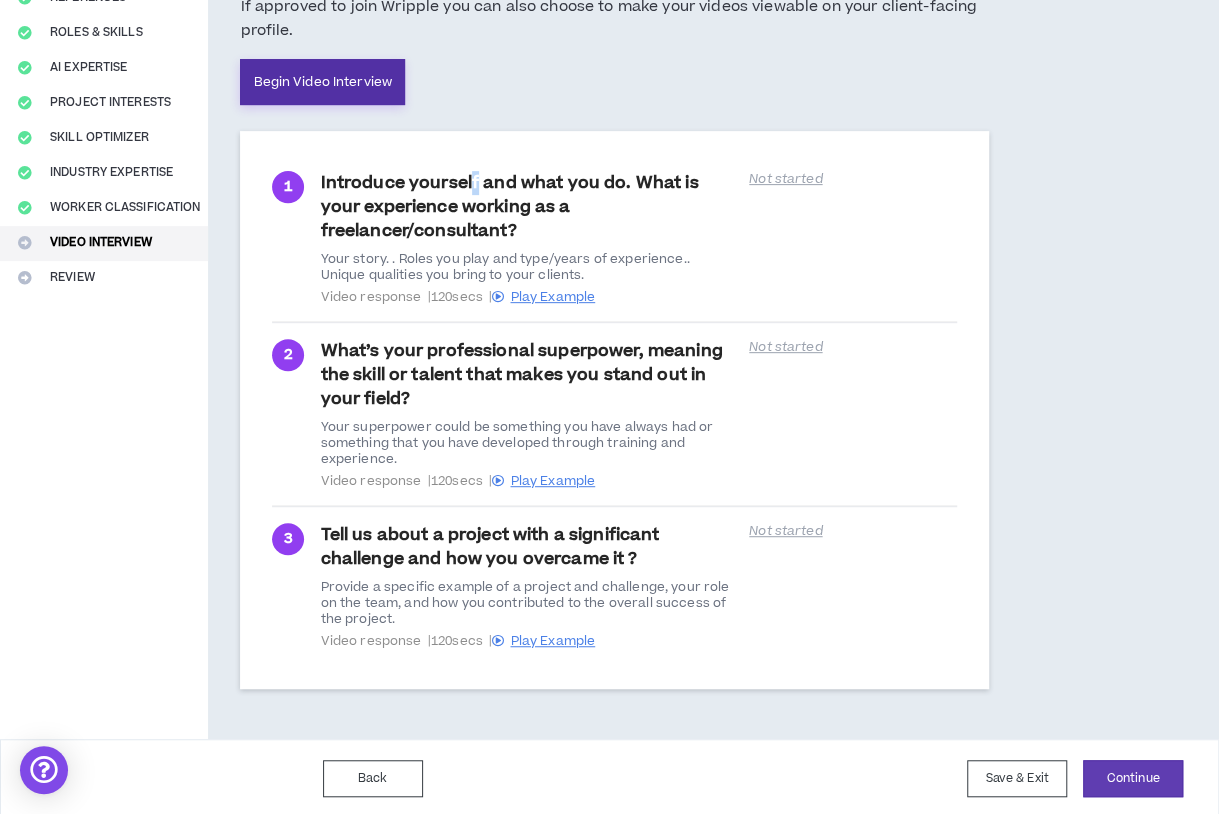 click on "Begin Video Interview" at bounding box center (322, 82) 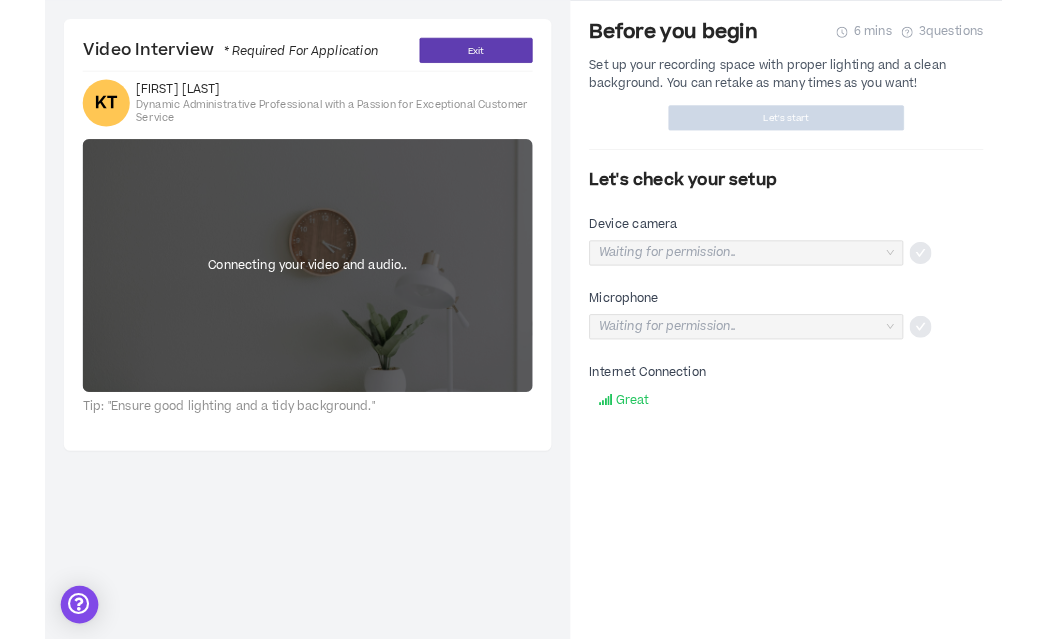 scroll, scrollTop: 0, scrollLeft: 0, axis: both 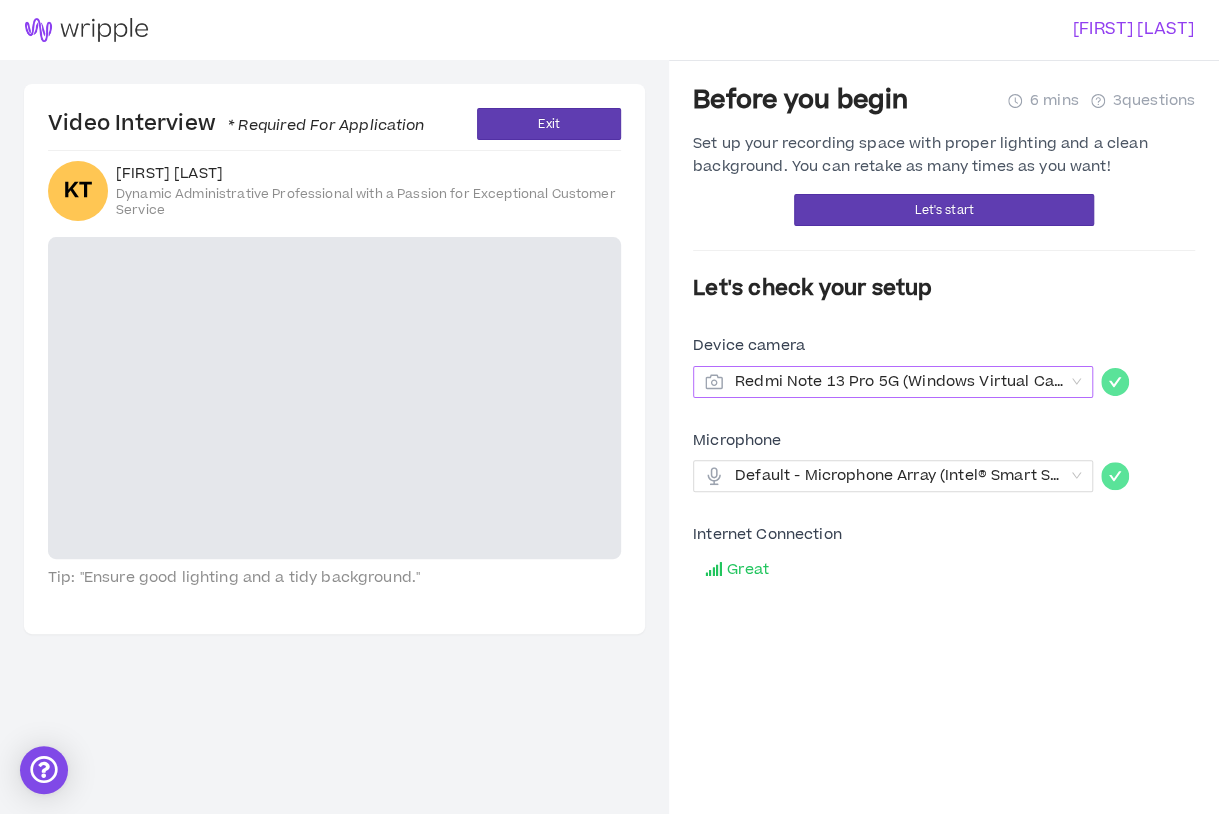 click on "Redmi Note 13 Pro 5G (Windows Virtual Camera)" at bounding box center [899, 382] 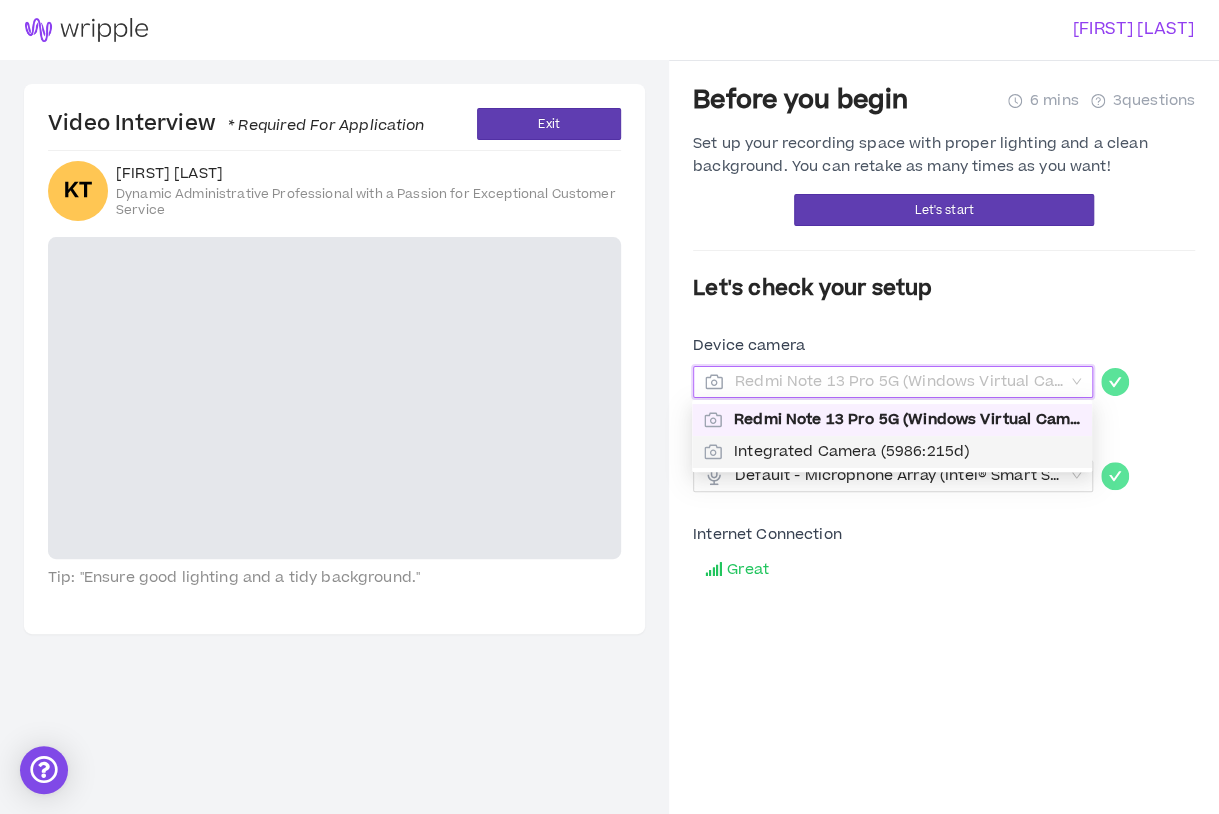 click on "Integrated Camera (5986:215d)" at bounding box center [907, 452] 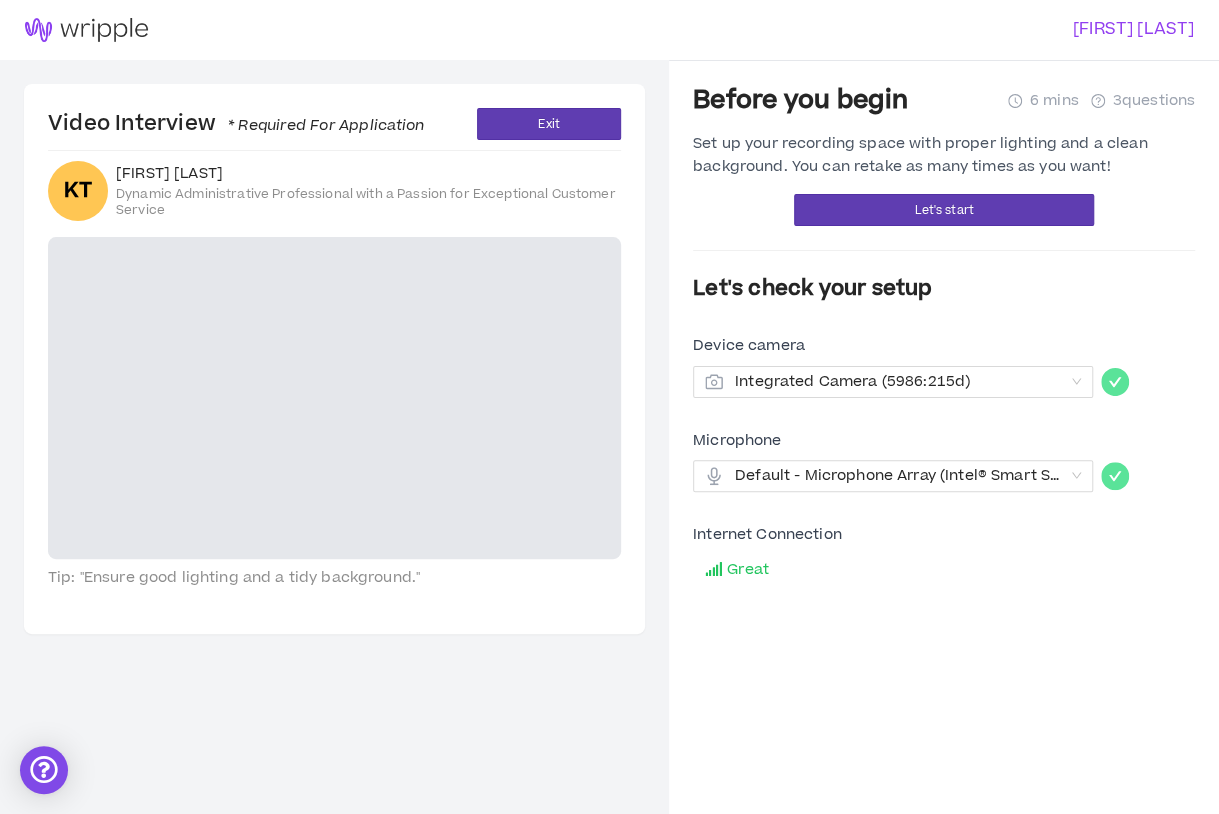 click on "Tip: "Ensure good lighting and a tidy background."" at bounding box center [334, 578] 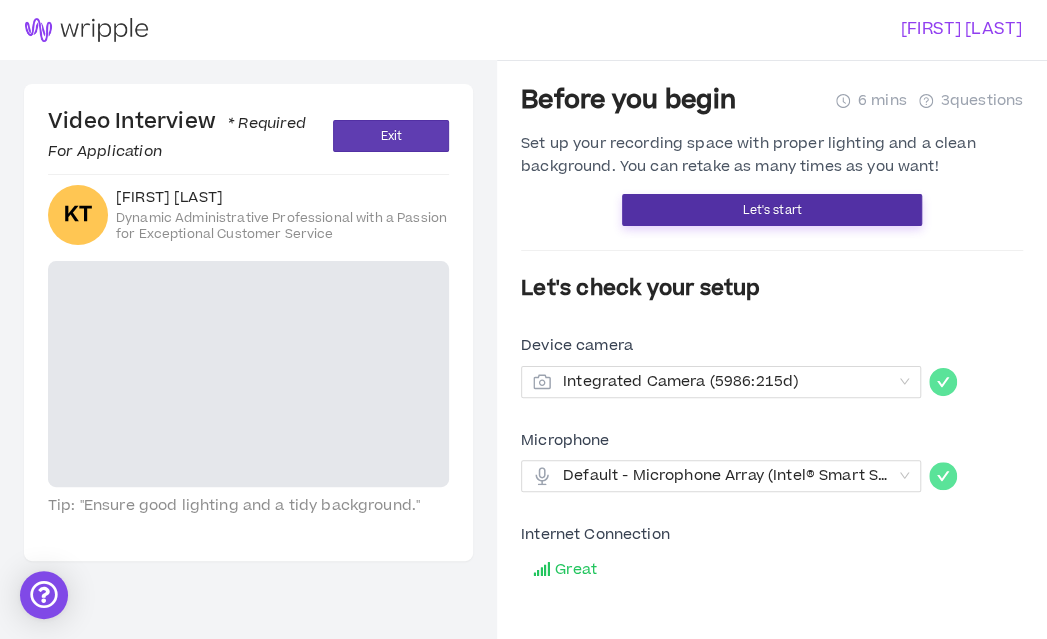 click on "Let's start" at bounding box center (772, 210) 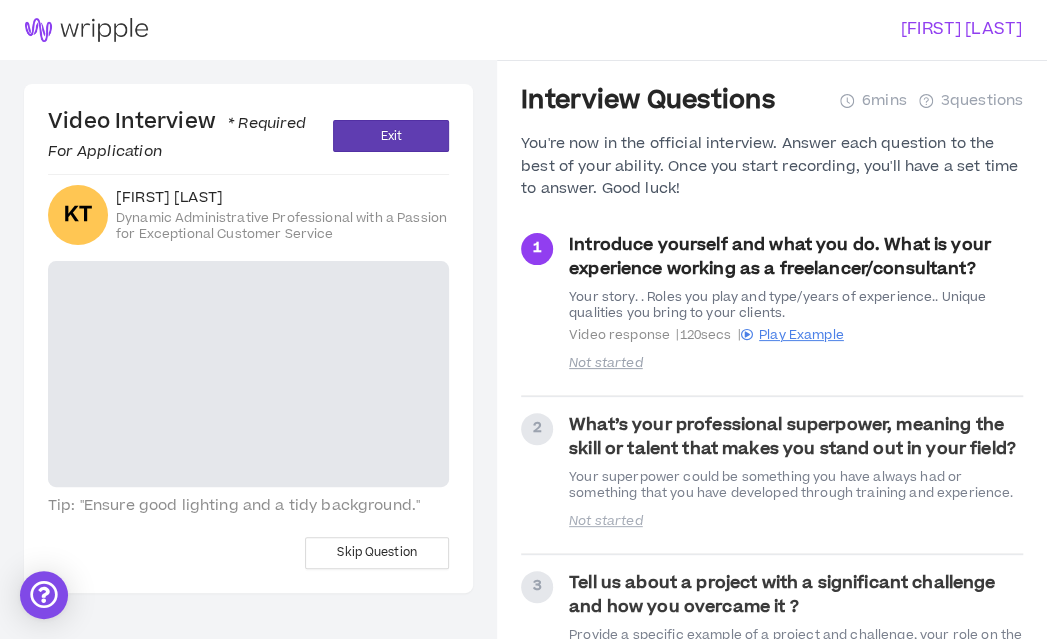 scroll, scrollTop: 93, scrollLeft: 0, axis: vertical 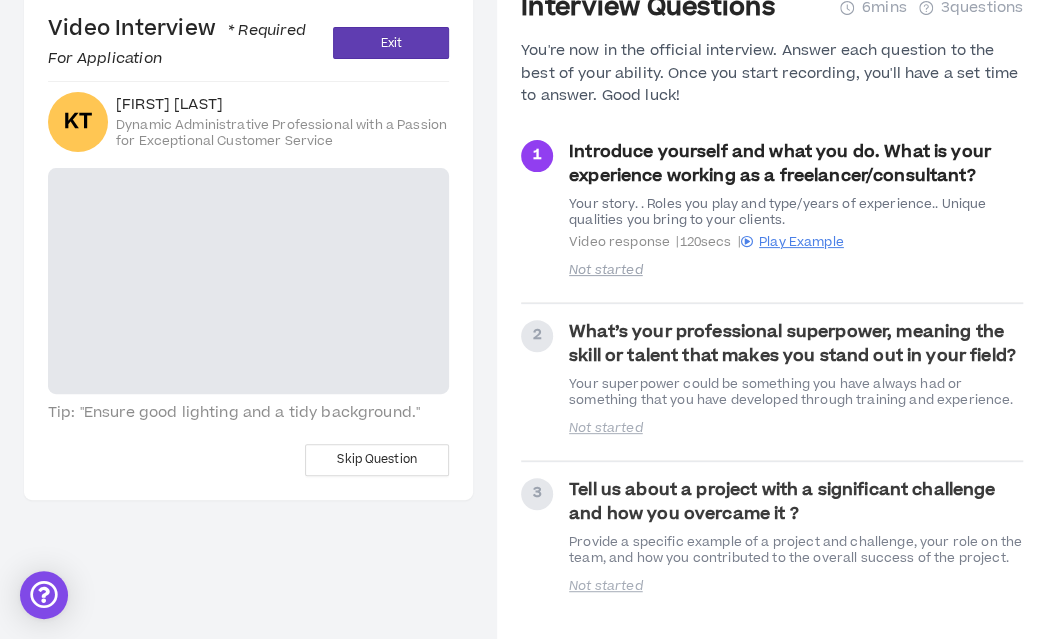click at bounding box center [248, 281] 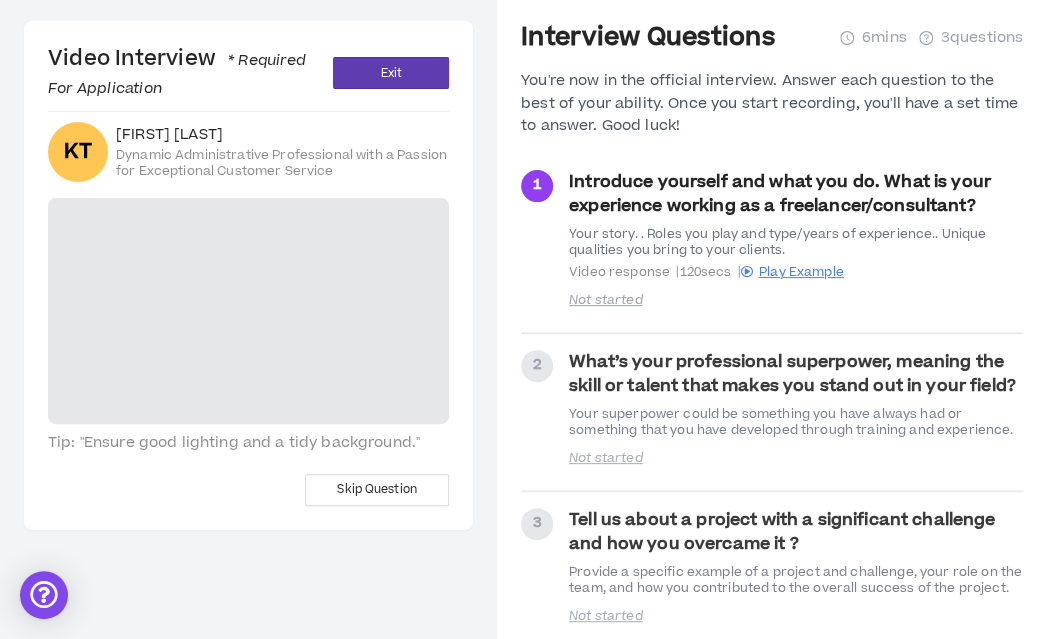 scroll, scrollTop: 93, scrollLeft: 0, axis: vertical 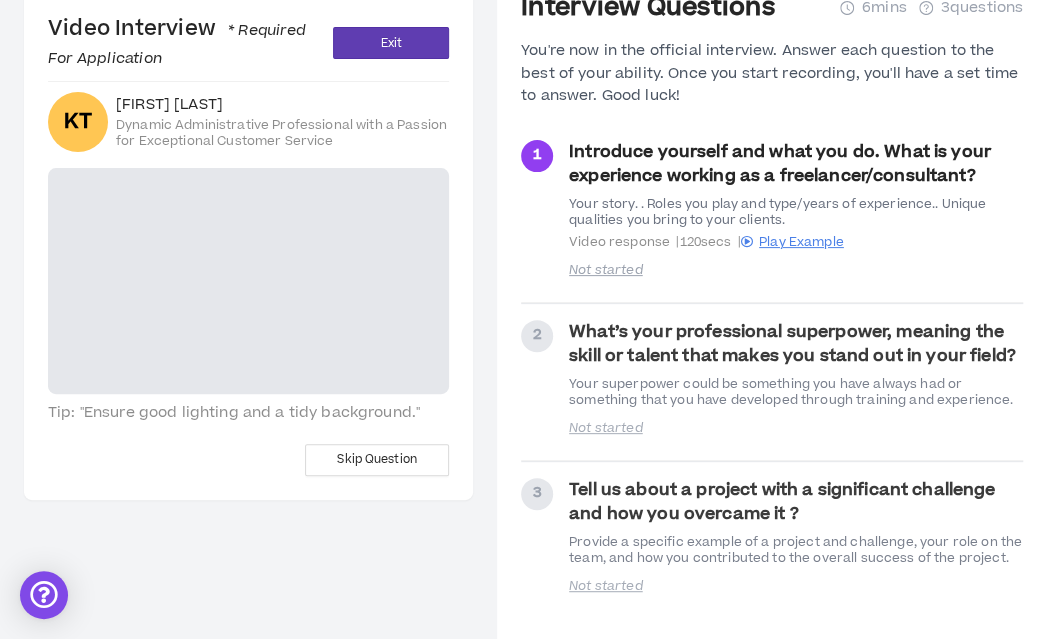 click at bounding box center [248, 281] 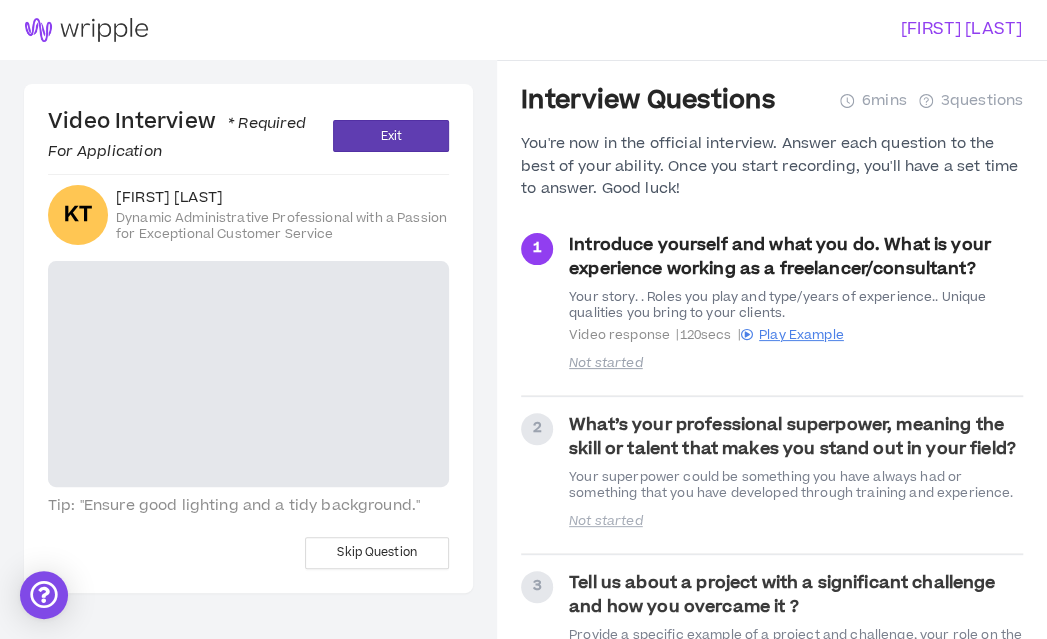 scroll, scrollTop: 93, scrollLeft: 0, axis: vertical 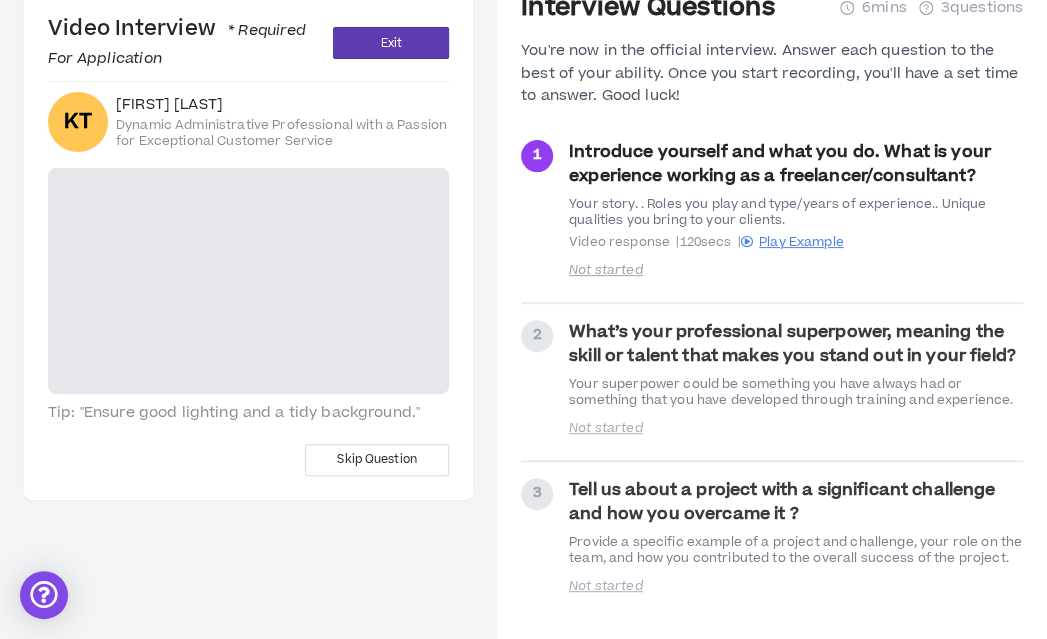 click at bounding box center [248, 281] 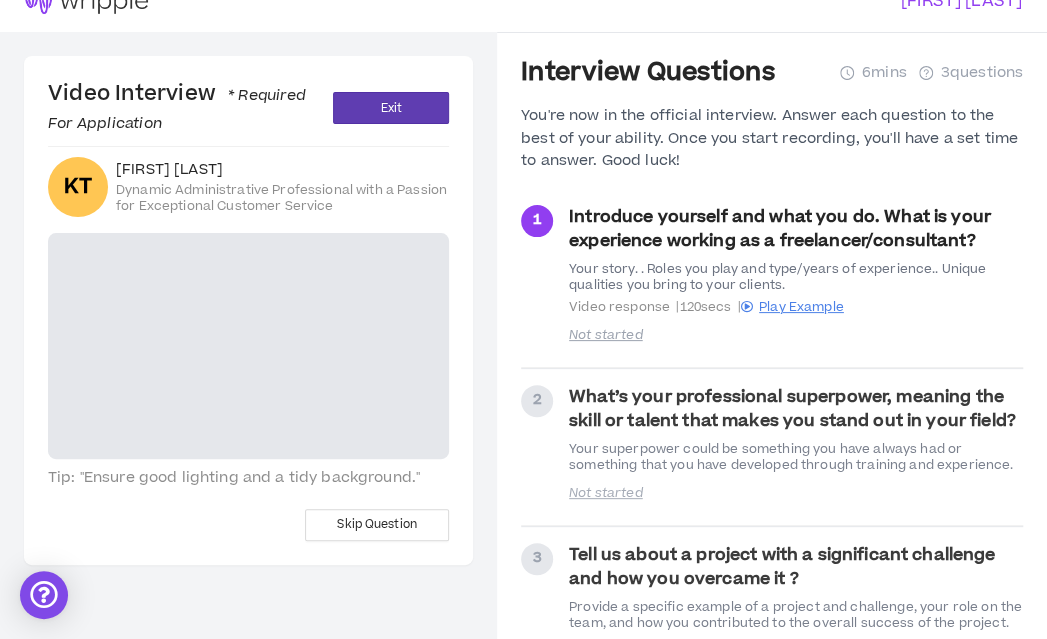 scroll, scrollTop: 0, scrollLeft: 0, axis: both 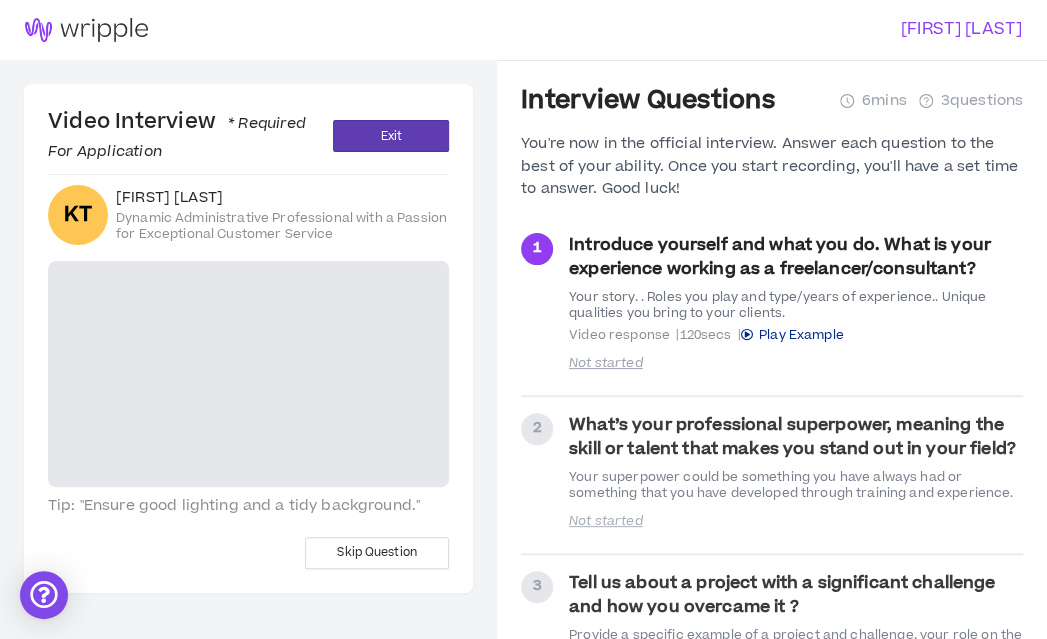 click on "Play Example" at bounding box center [801, 335] 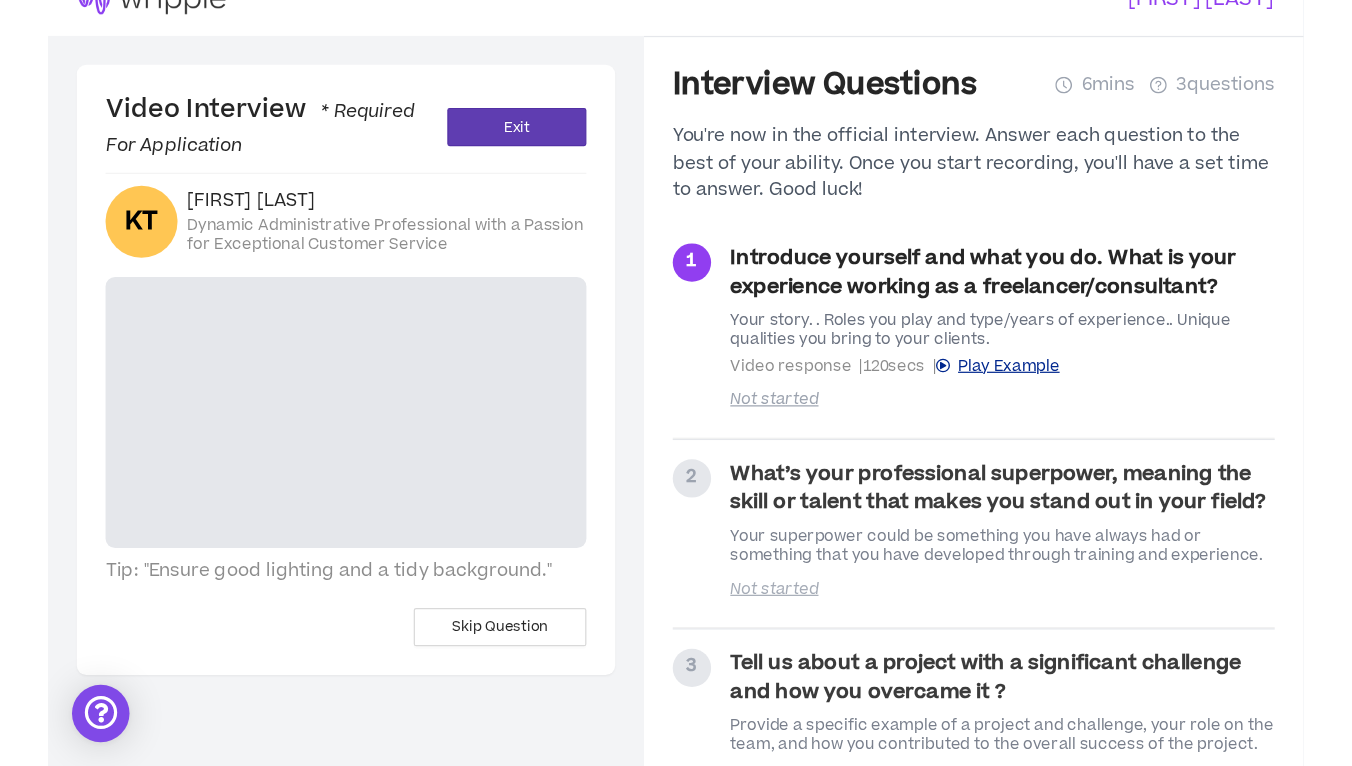 scroll, scrollTop: 0, scrollLeft: 0, axis: both 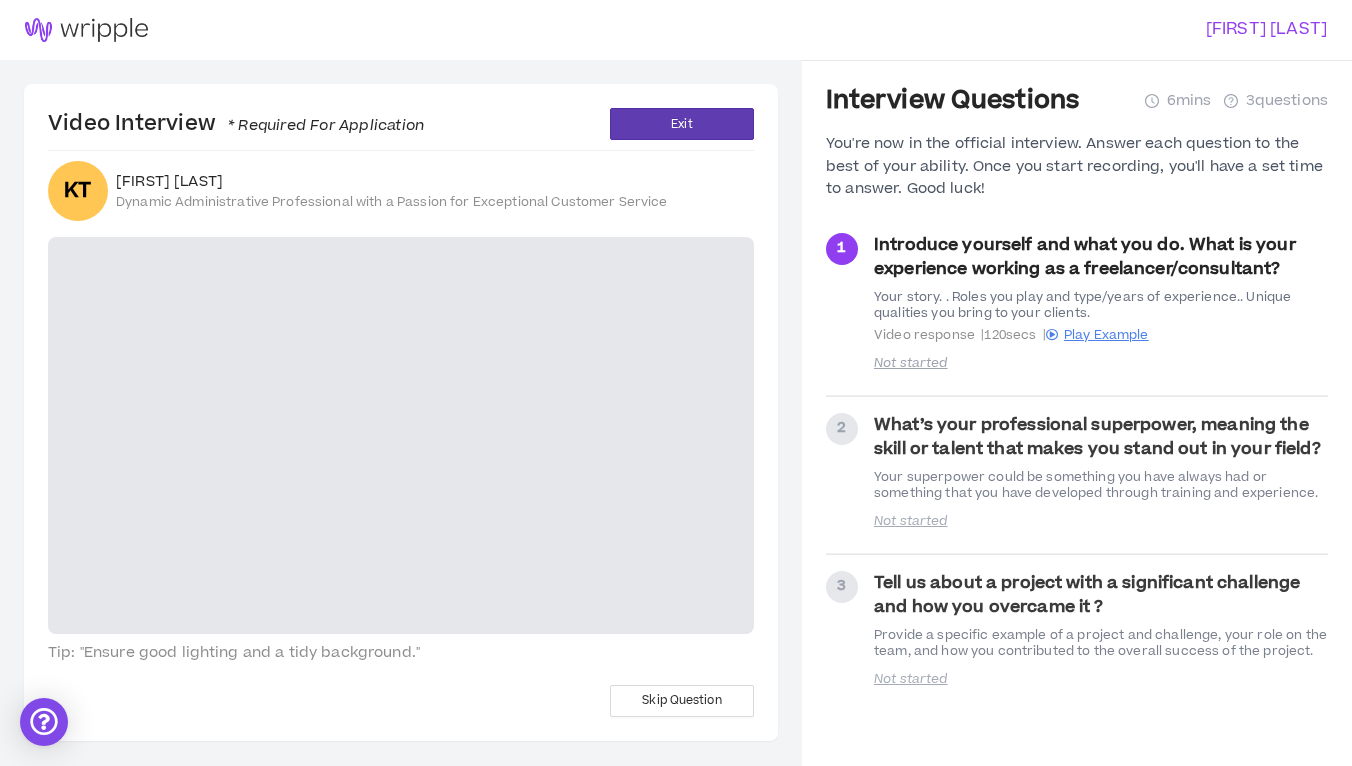 click at bounding box center (401, 435) 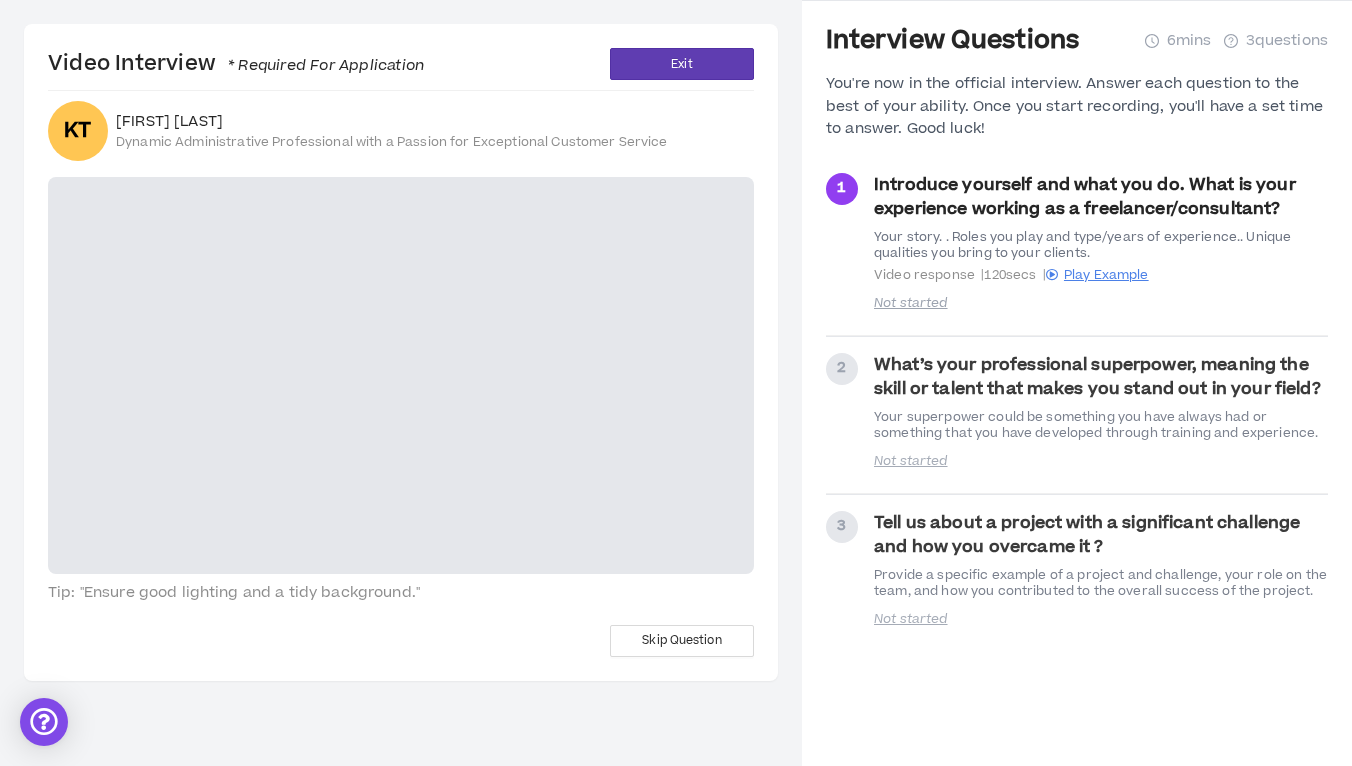 click on "Your story. . Roles you play and type/years of experience.. Unique qualities you bring to your clients." at bounding box center (1101, 245) 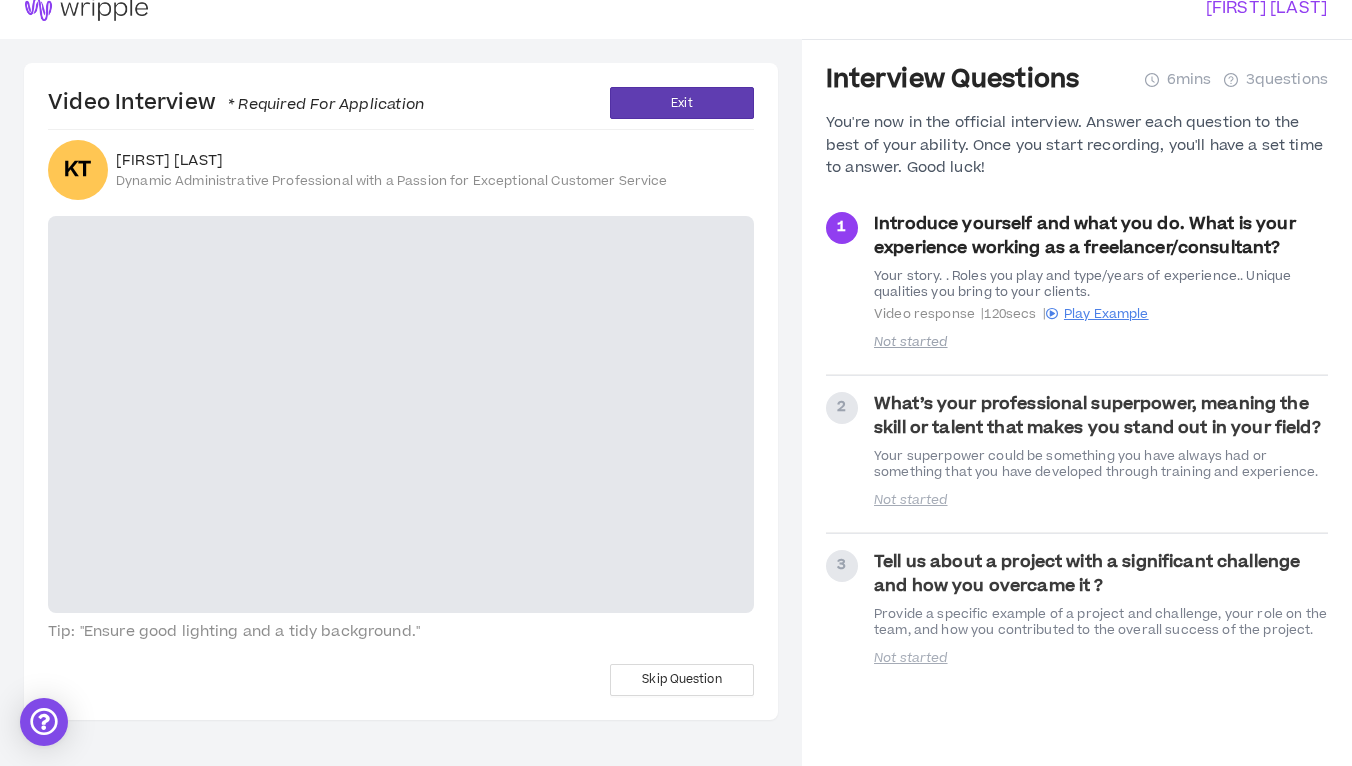 scroll, scrollTop: 0, scrollLeft: 0, axis: both 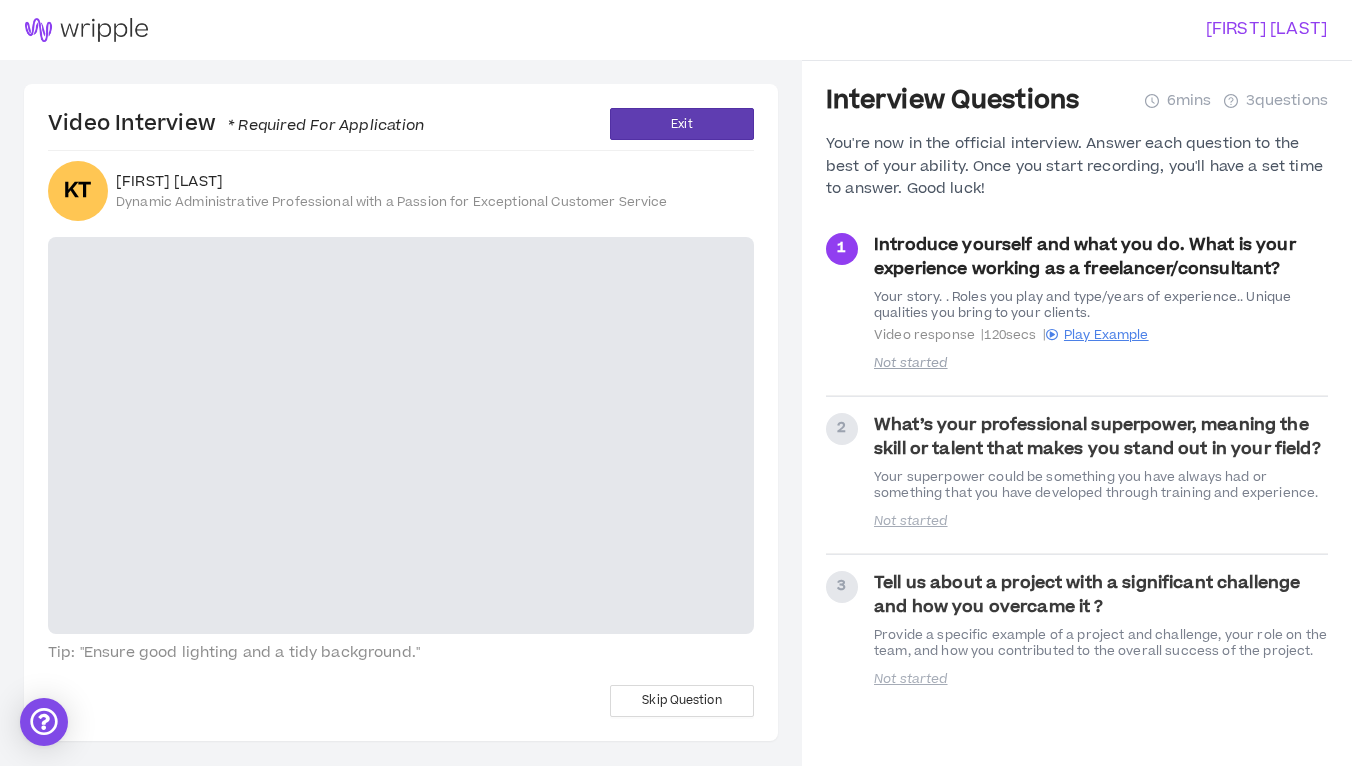 click at bounding box center (401, 435) 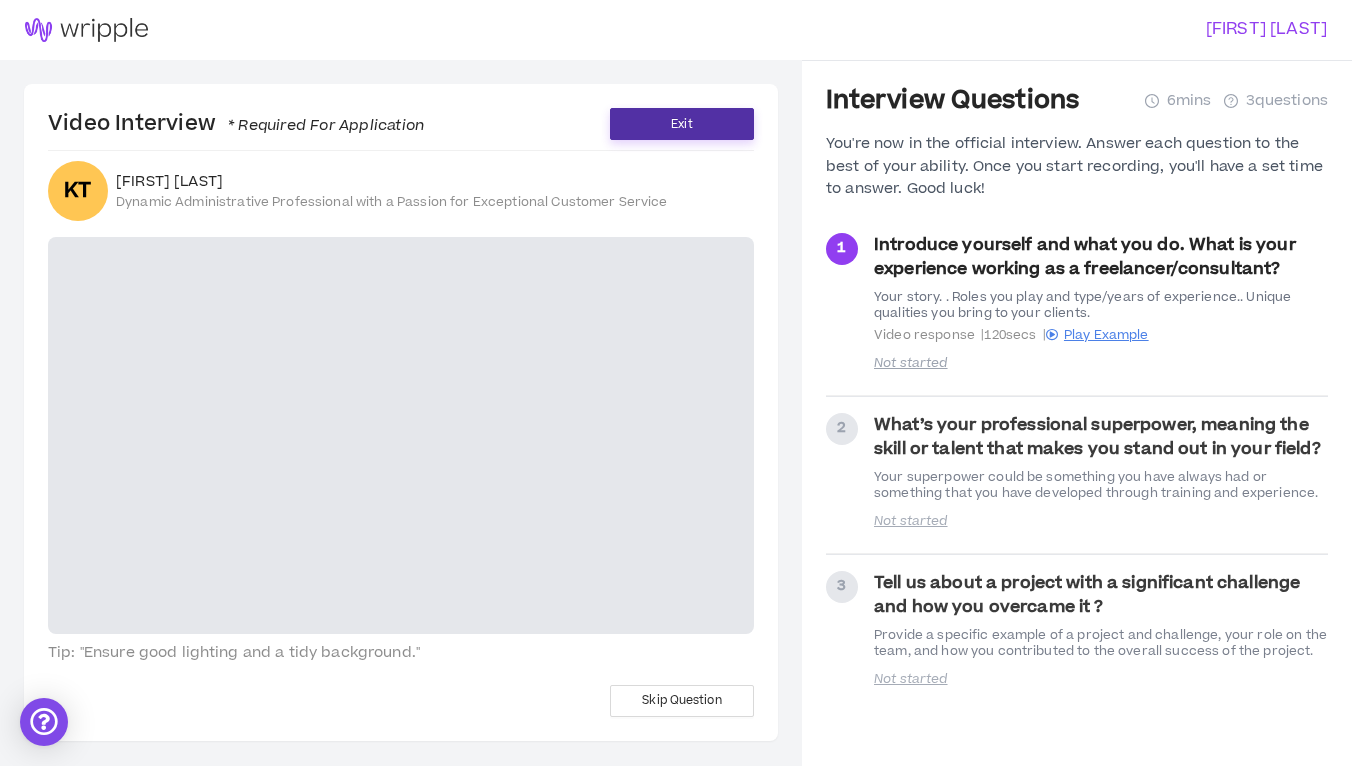 click on "Exit" at bounding box center (681, 124) 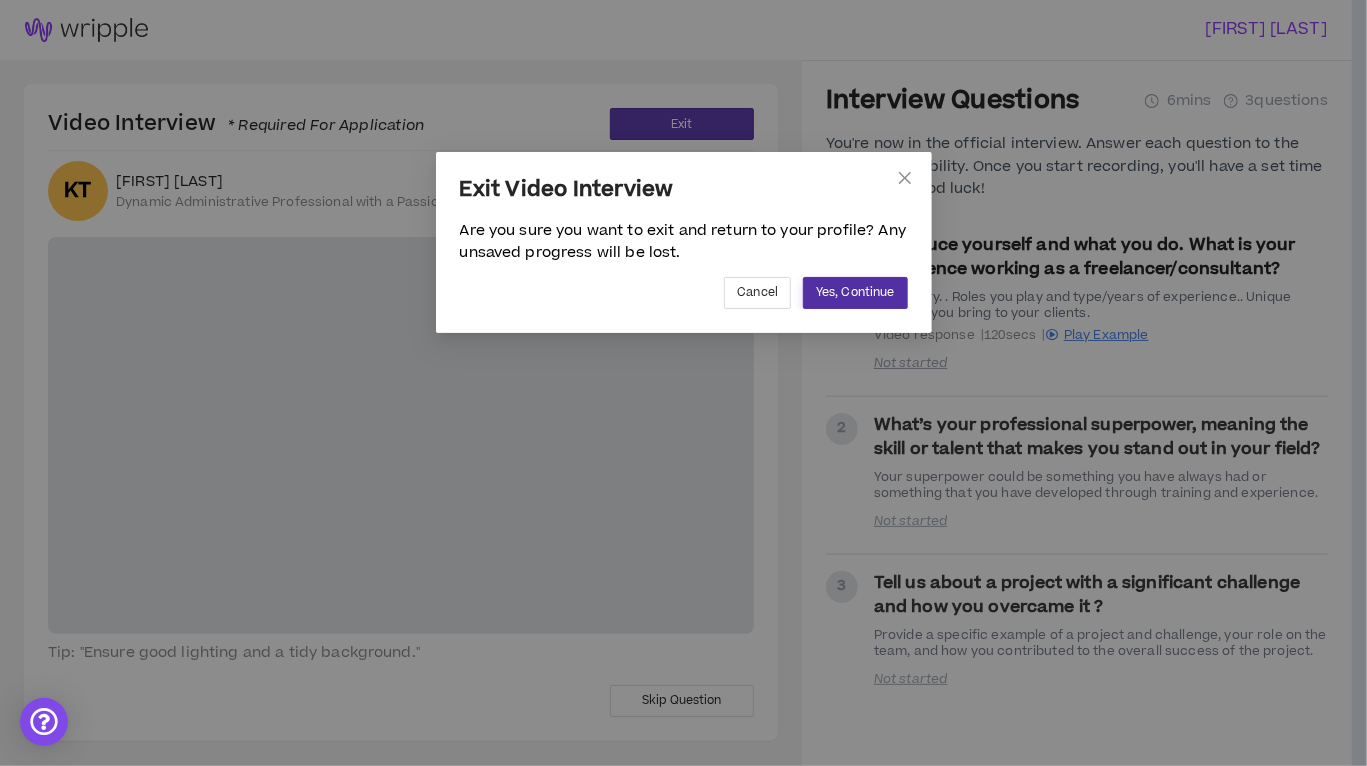 click on "Yes, Continue" at bounding box center [855, 292] 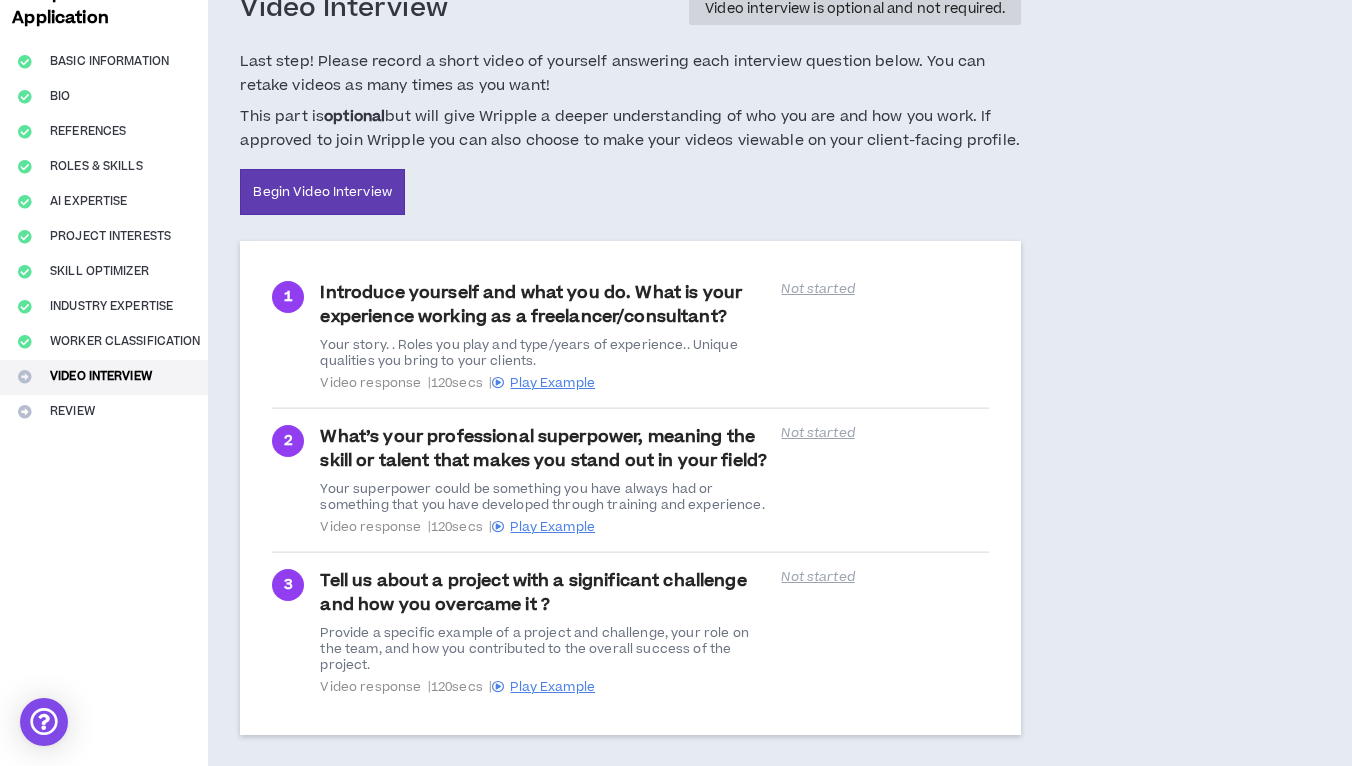 scroll, scrollTop: 206, scrollLeft: 0, axis: vertical 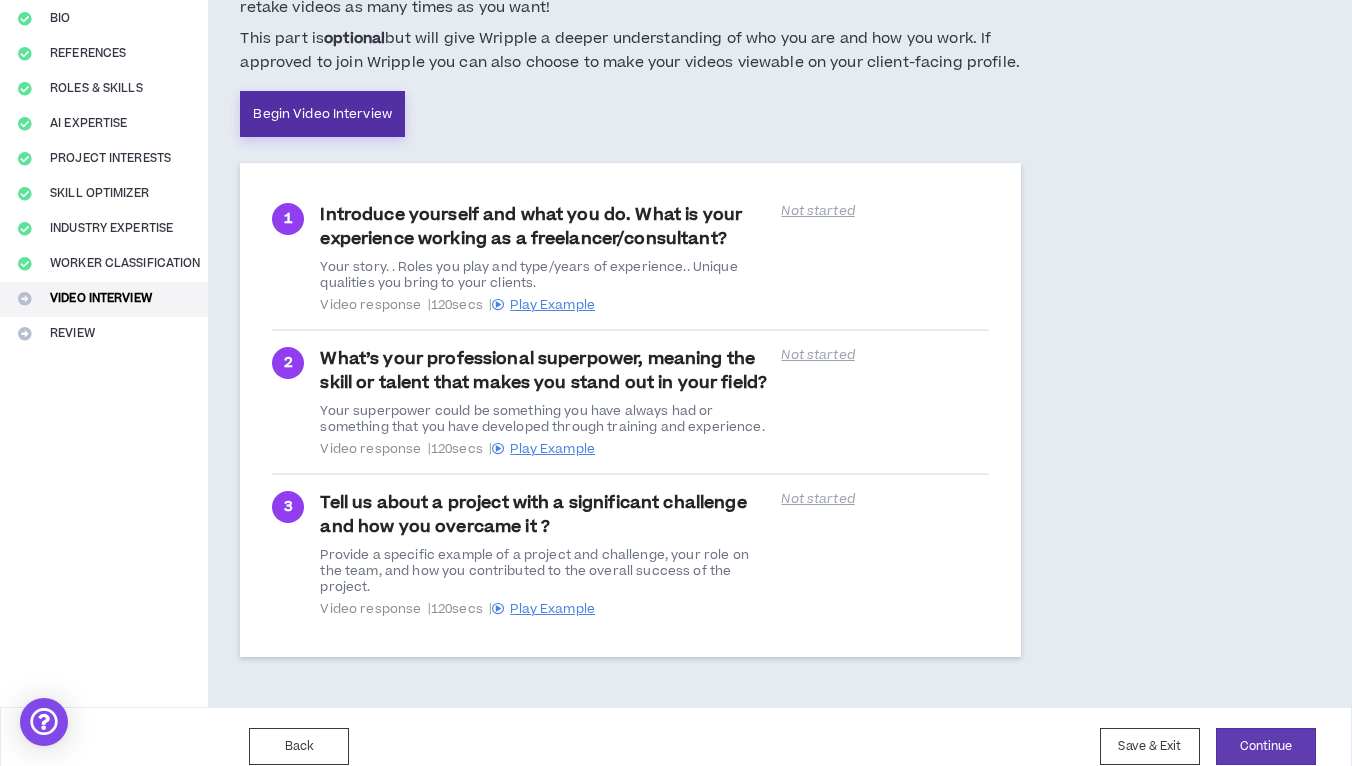 click on "Begin Video Interview" at bounding box center (322, 114) 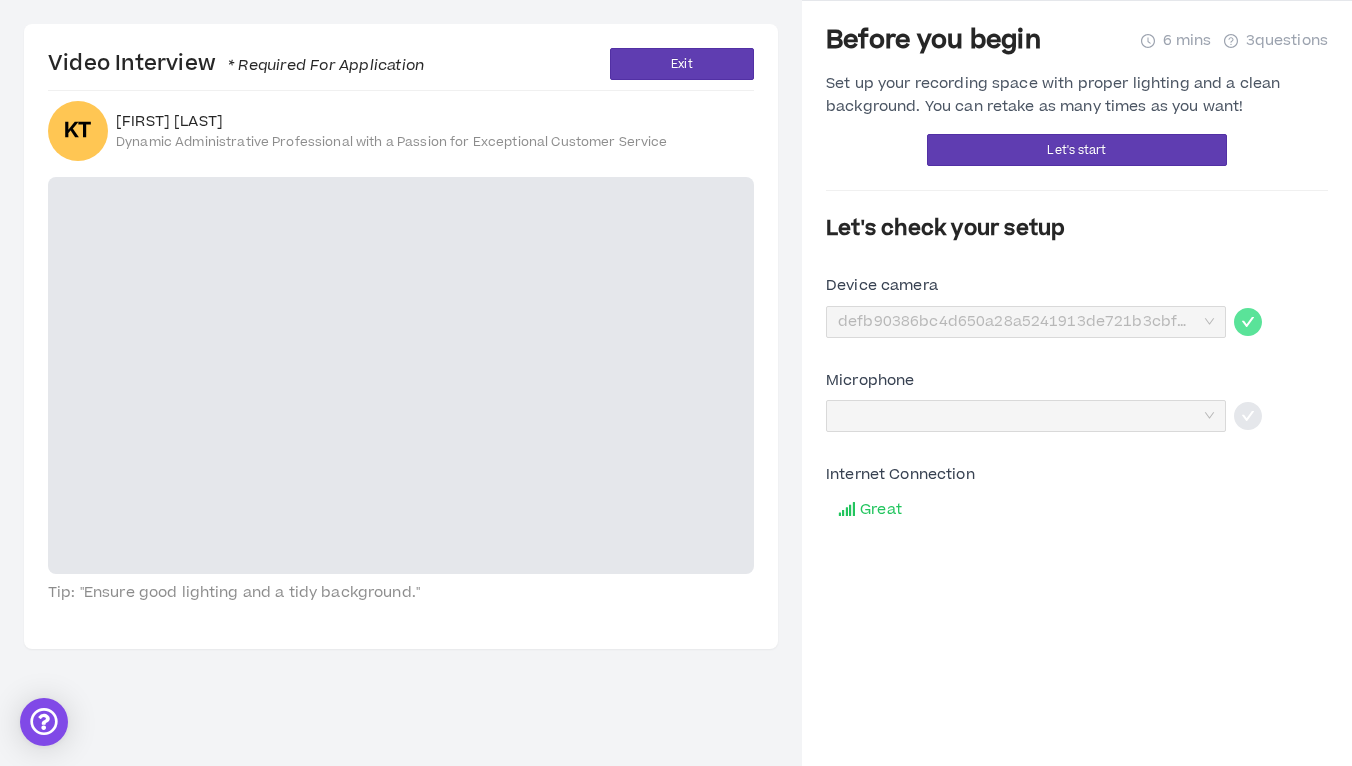 scroll, scrollTop: 0, scrollLeft: 0, axis: both 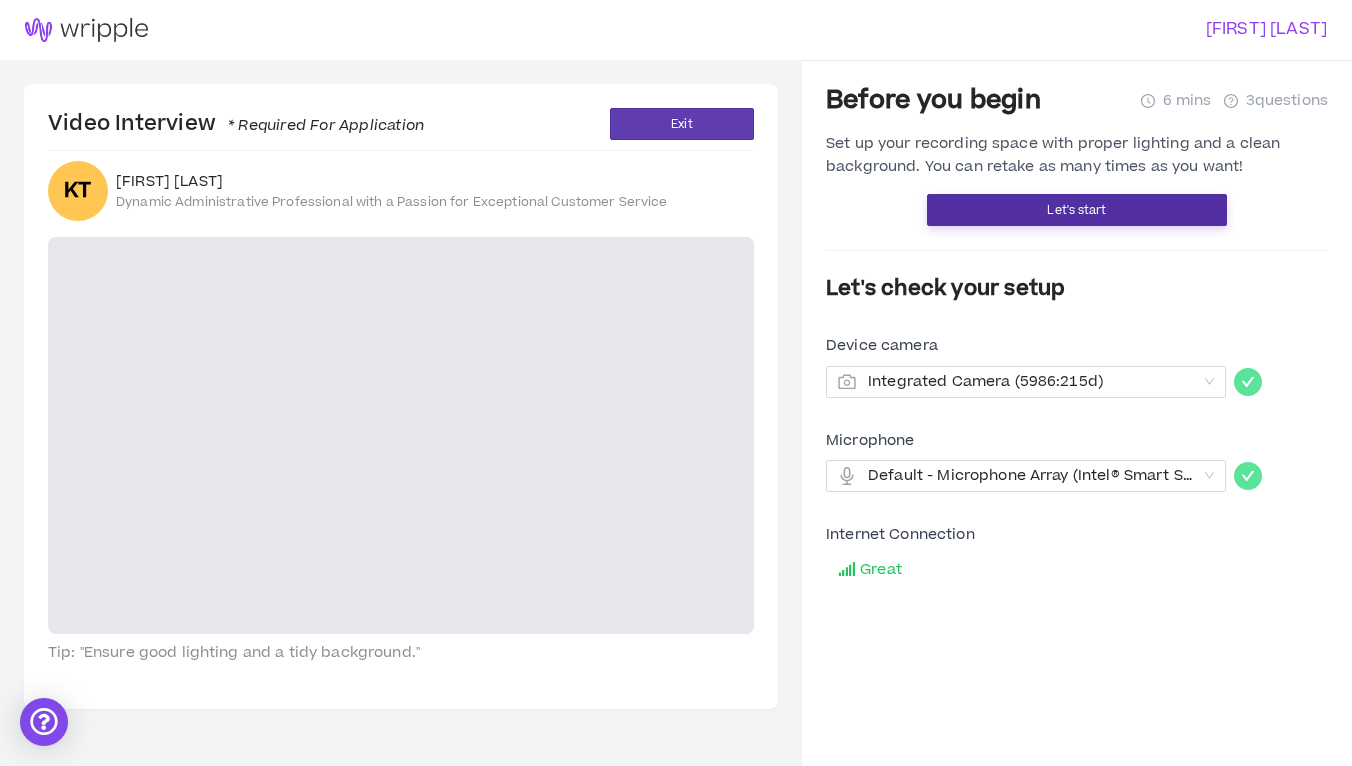 click on "Let's start" at bounding box center [1077, 210] 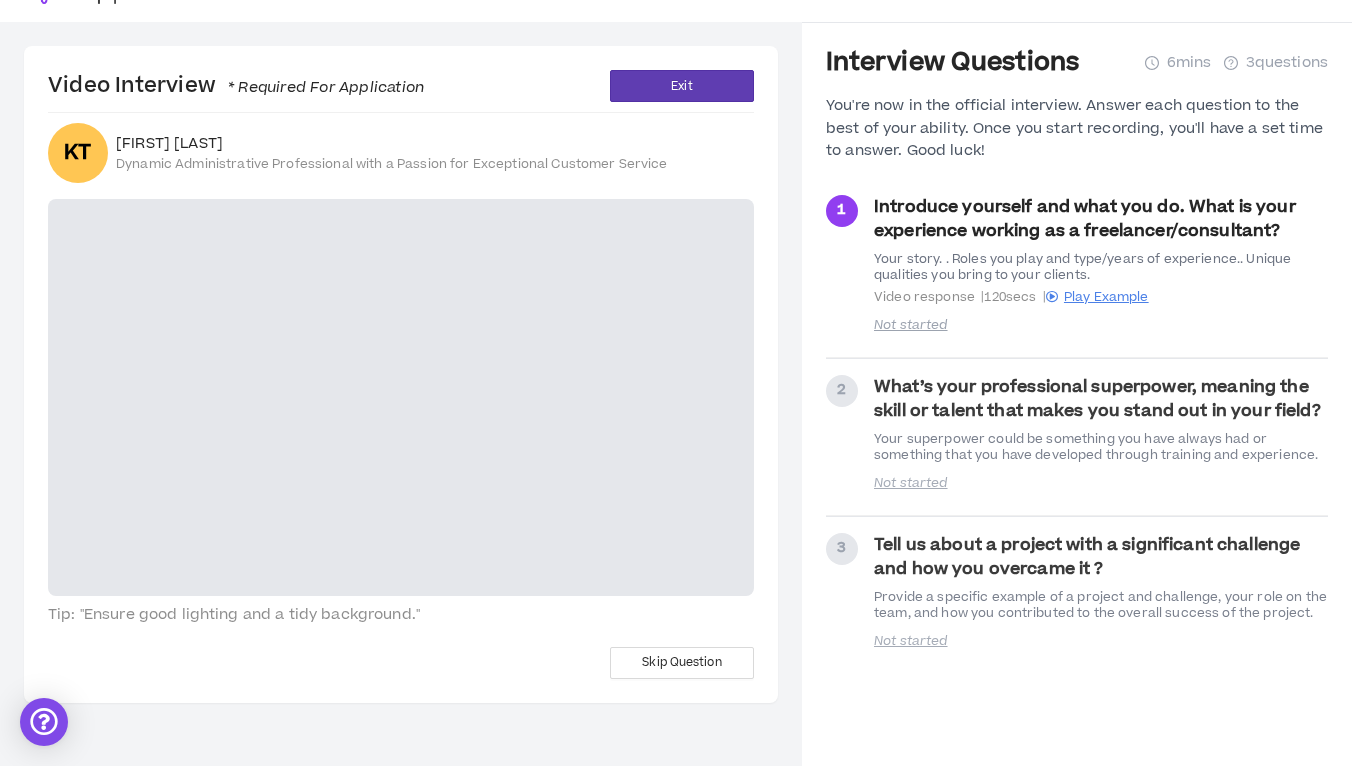 scroll, scrollTop: 60, scrollLeft: 0, axis: vertical 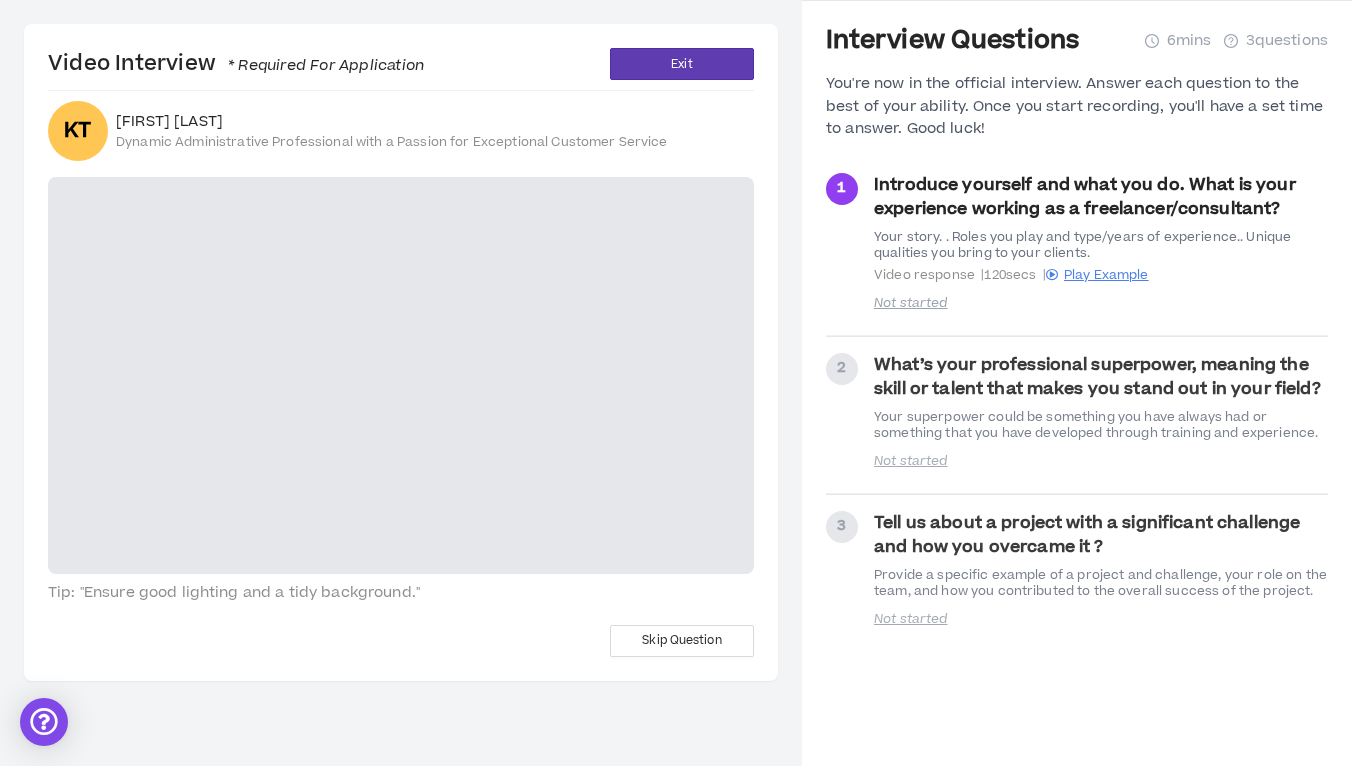 click at bounding box center [401, 375] 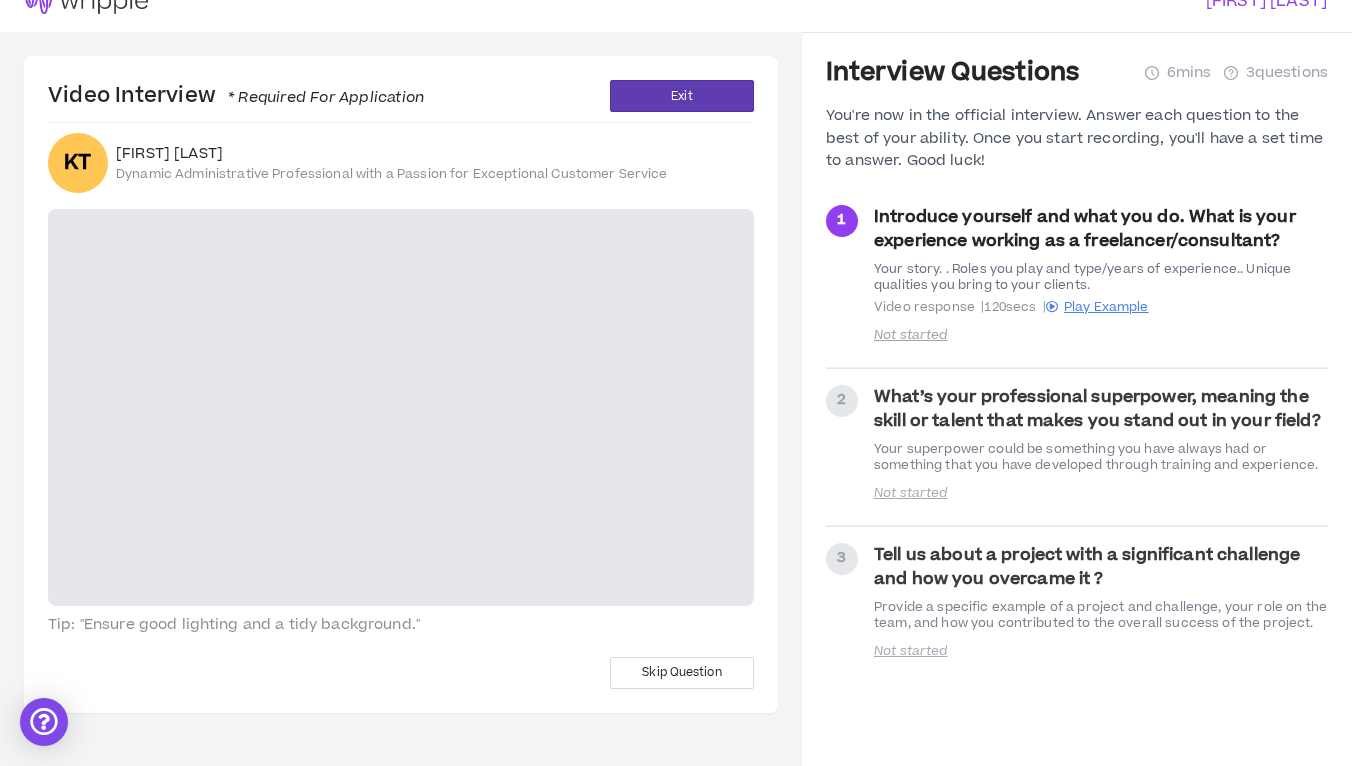 scroll, scrollTop: 0, scrollLeft: 0, axis: both 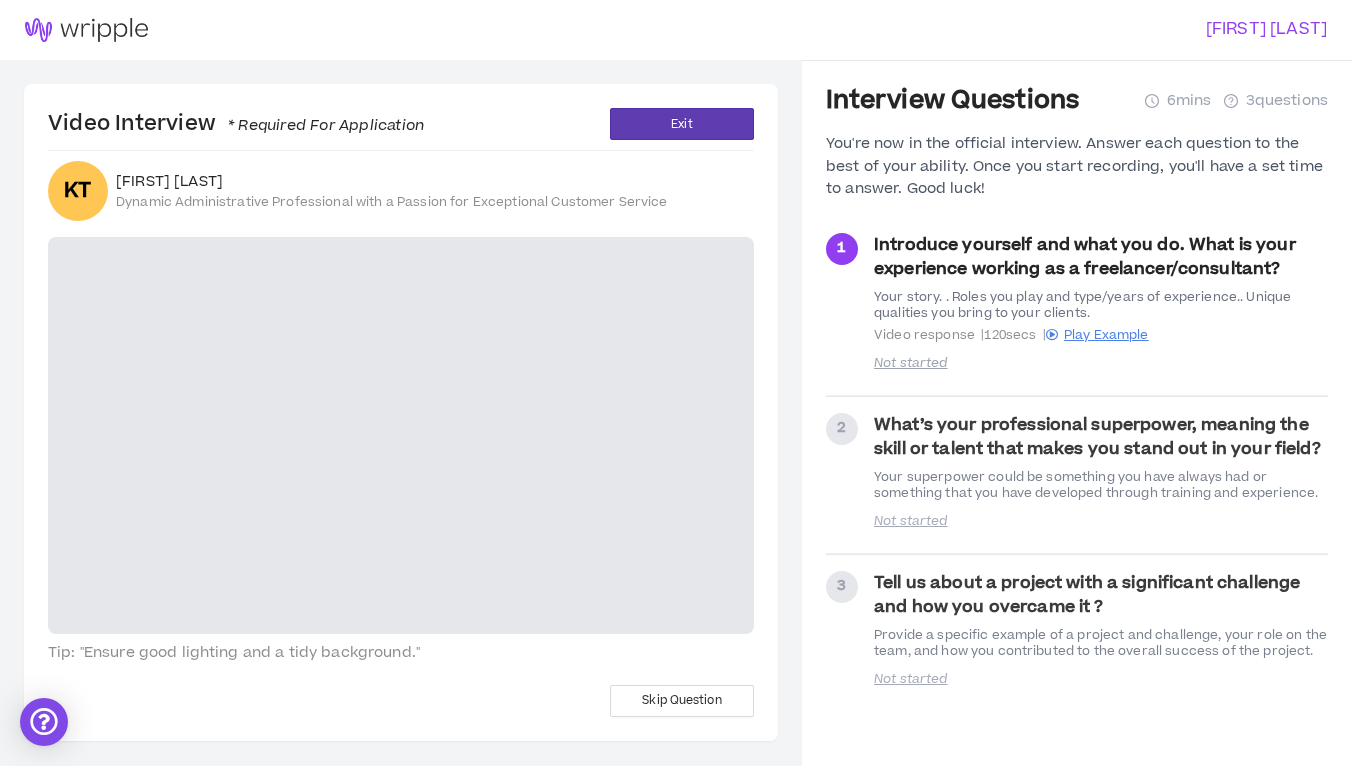 click on "Introduce yourself and what you do. What is your experience working as a freelancer/consultant? Your story. . Roles you play and type/years of experience.. Unique qualities you bring to your clients. Video response | 120 secs | Play Example" at bounding box center (1101, 288) 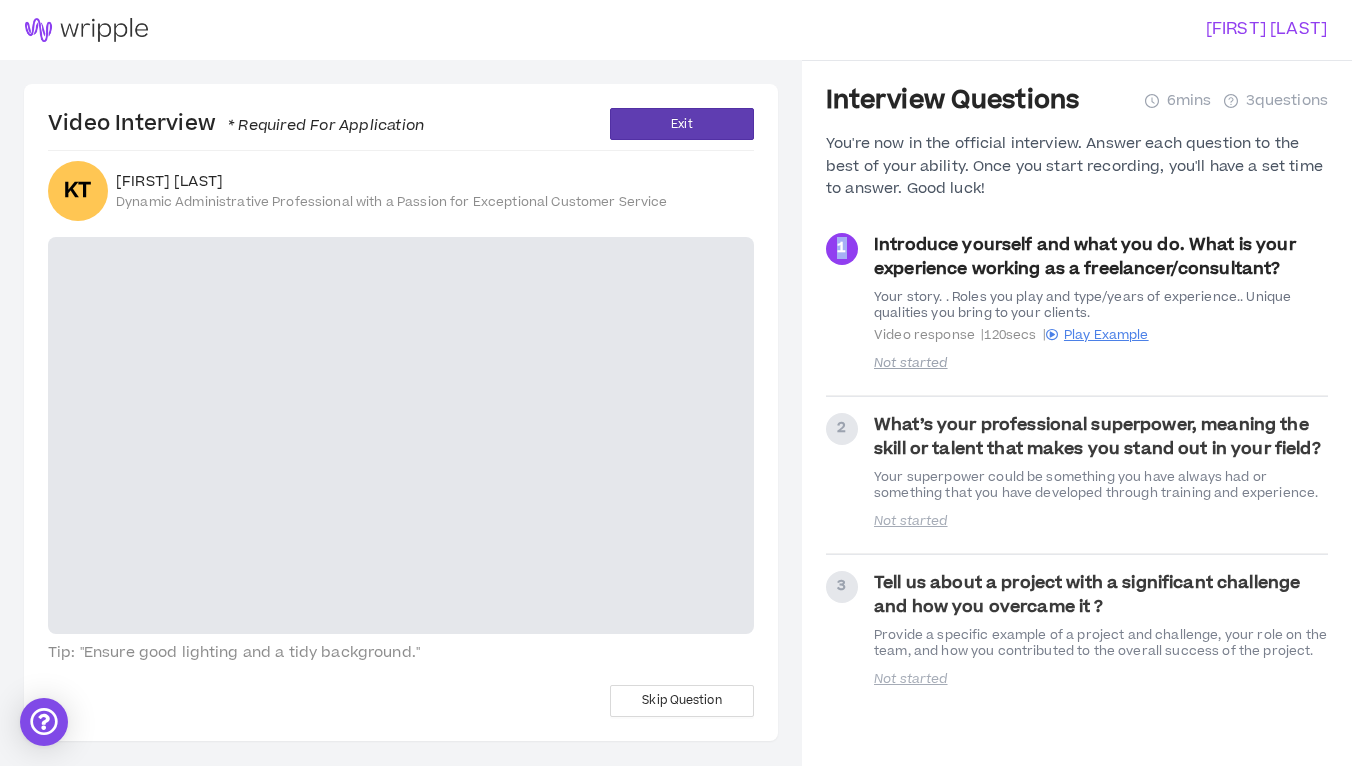 click on "1" at bounding box center (842, 249) 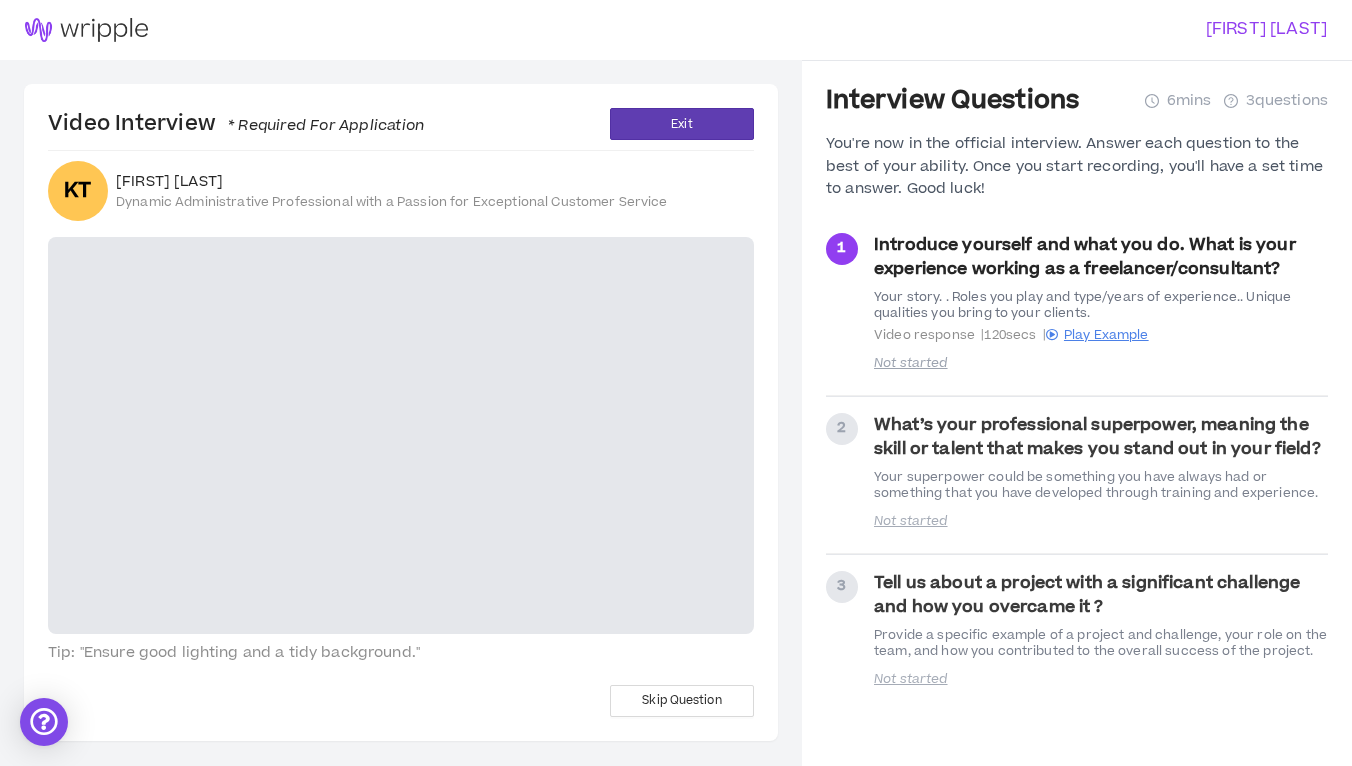 click on "[FIRST] [LAST]" at bounding box center (996, 29) 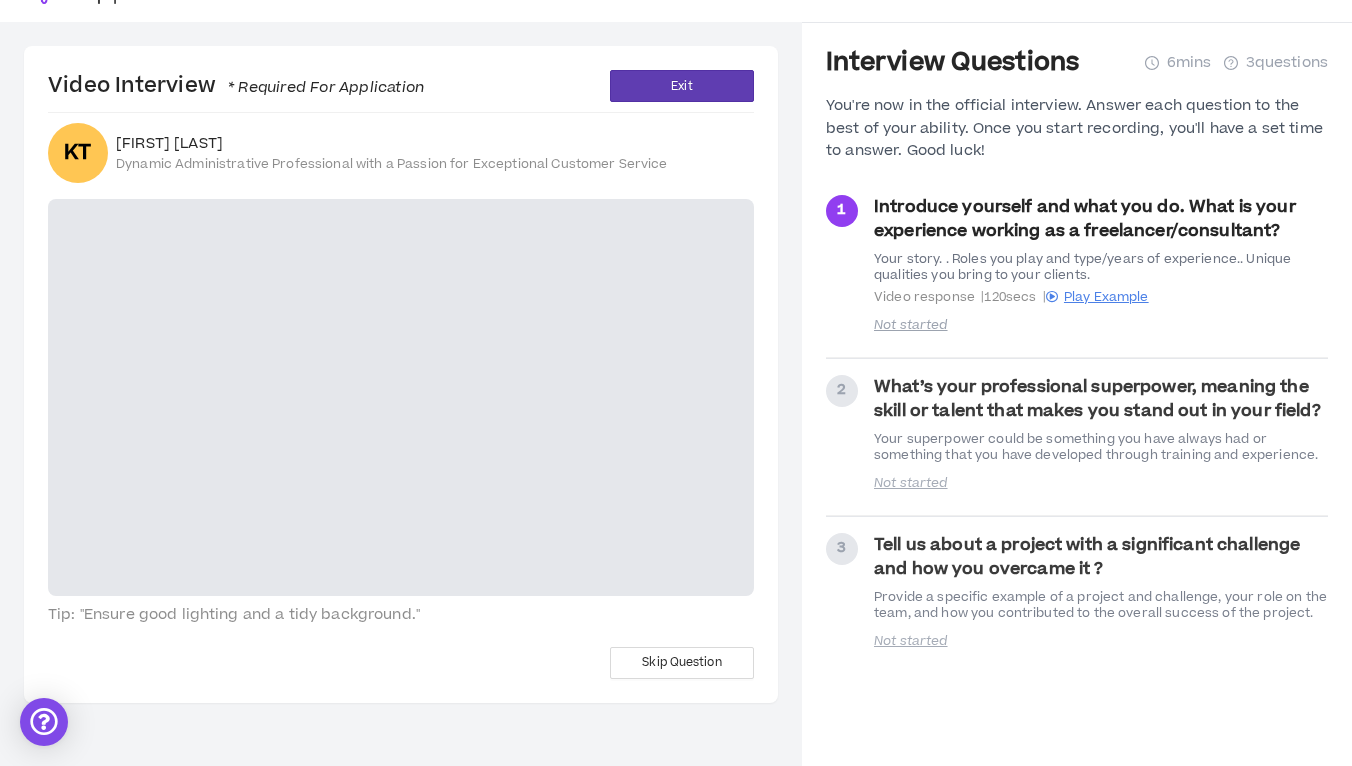 scroll, scrollTop: 60, scrollLeft: 0, axis: vertical 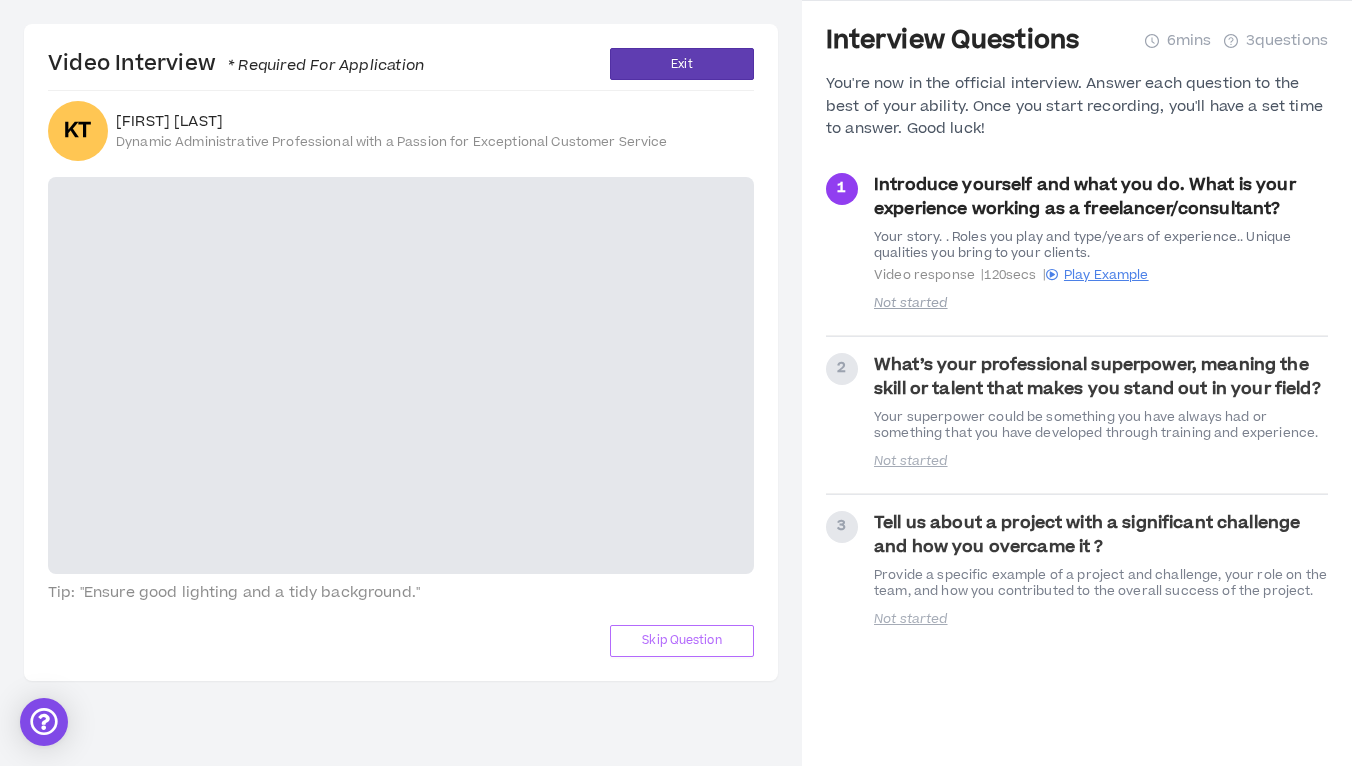 click on "Skip Question" at bounding box center [681, 640] 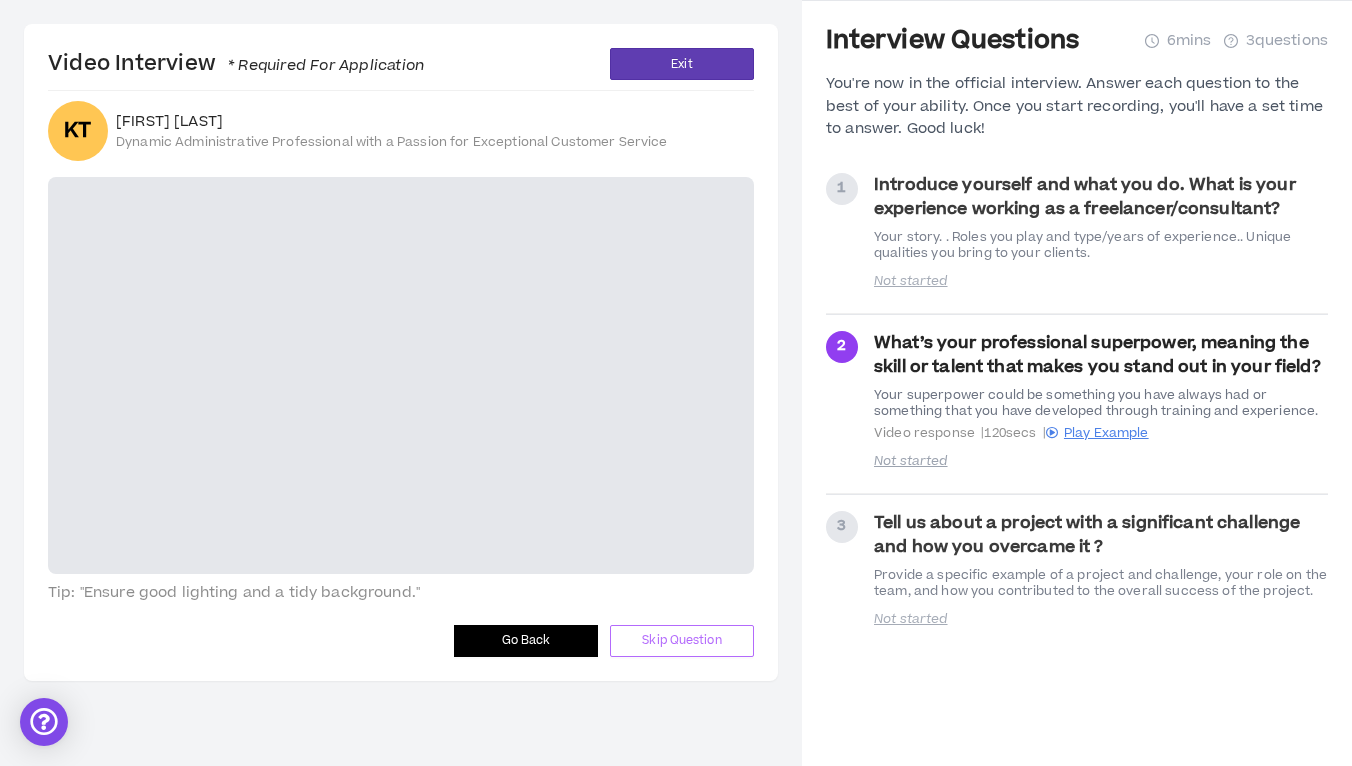 scroll, scrollTop: 0, scrollLeft: 0, axis: both 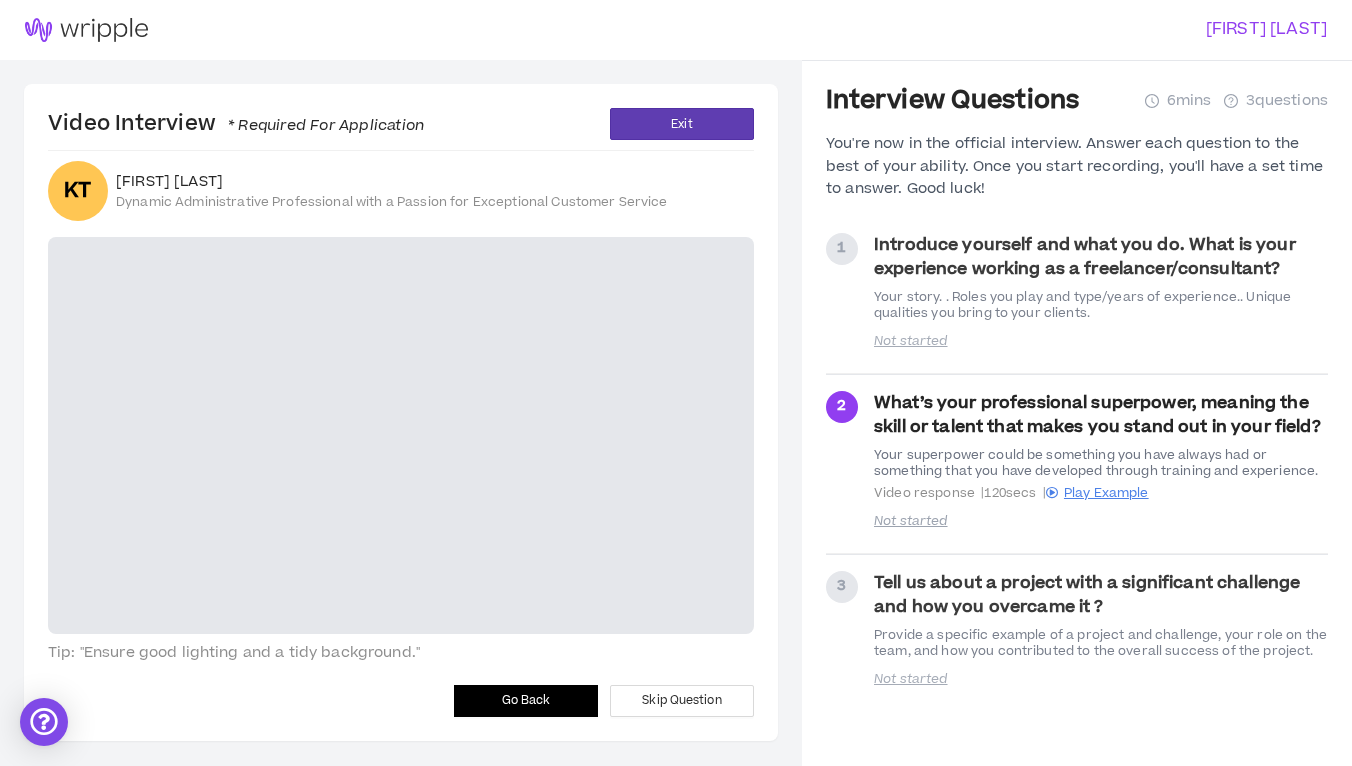 click on "Go Back" at bounding box center (526, 700) 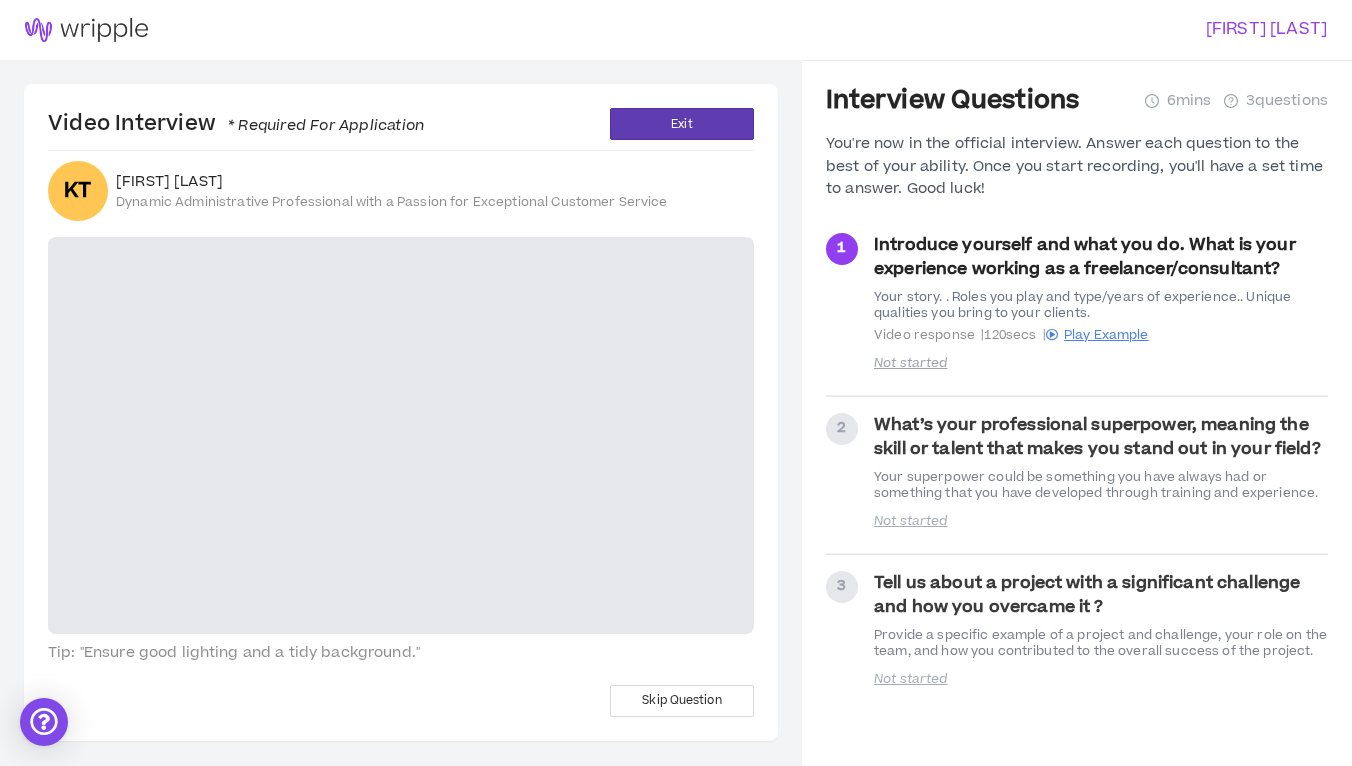 click on "1" at bounding box center (841, 248) 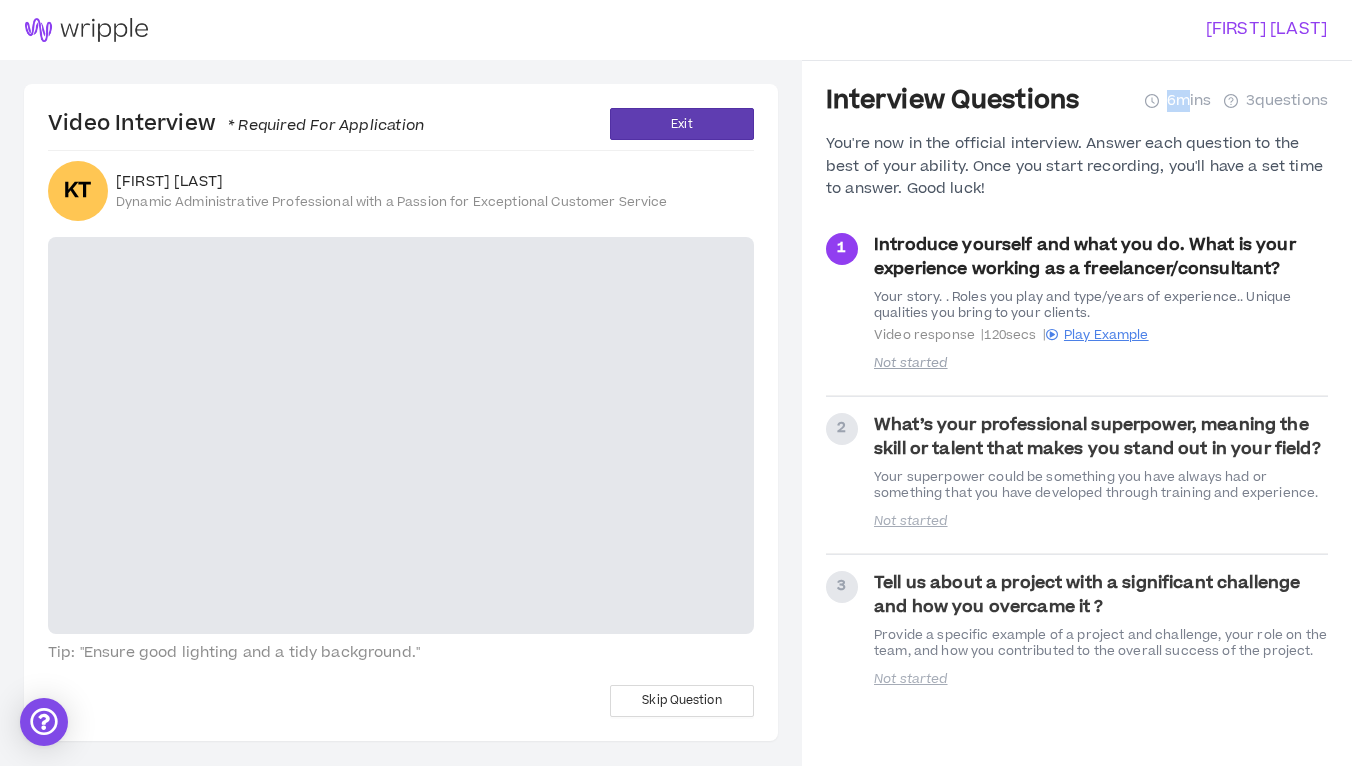 click 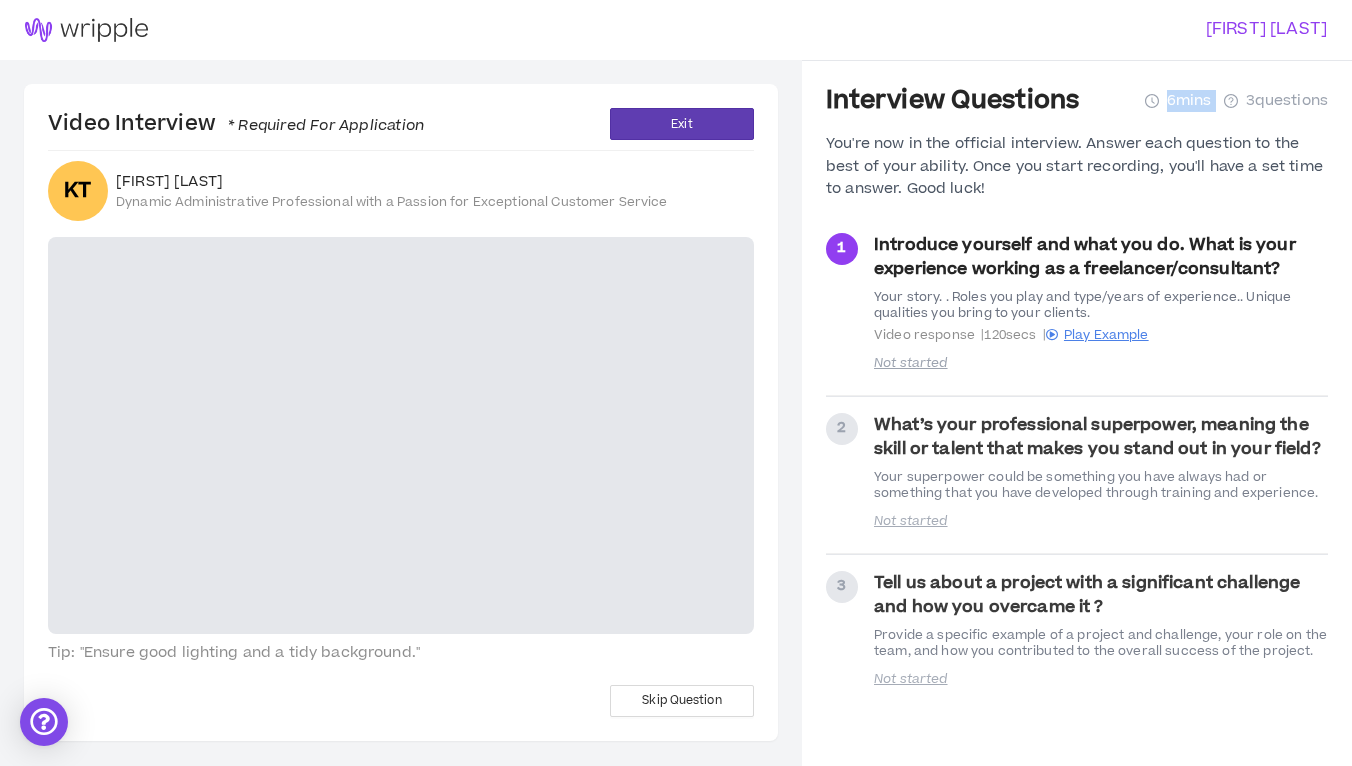 click 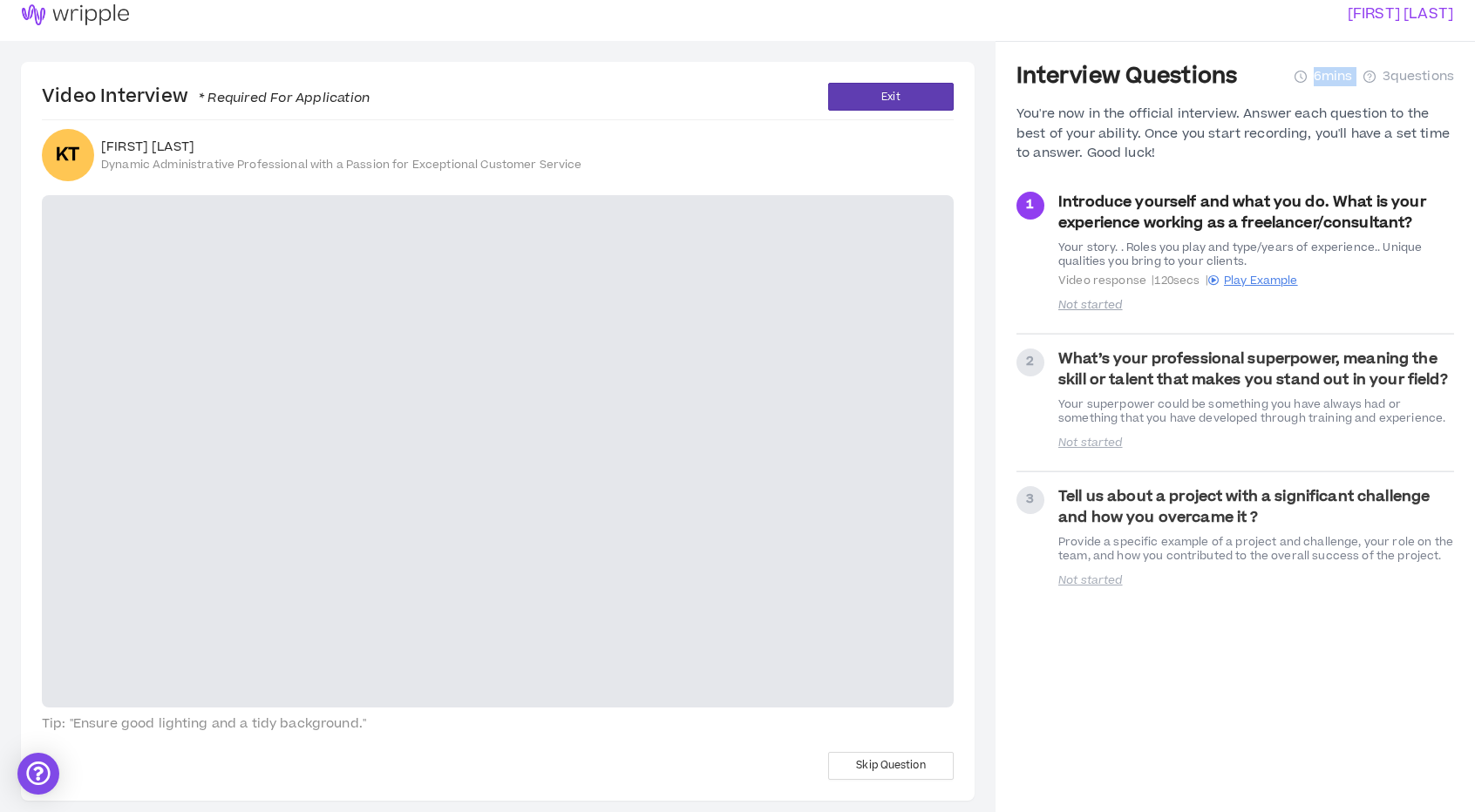 scroll, scrollTop: 0, scrollLeft: 0, axis: both 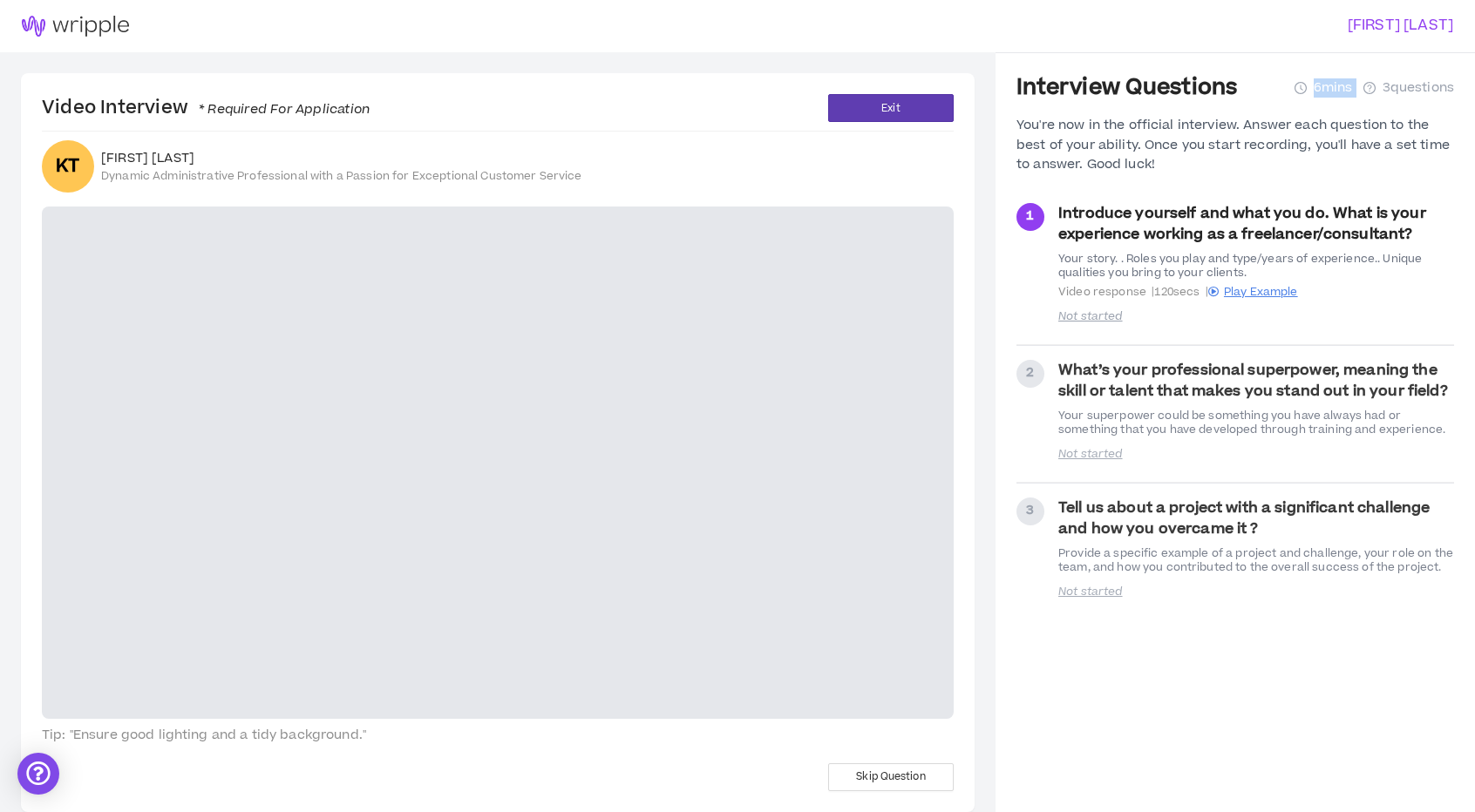 click at bounding box center (498, 463) 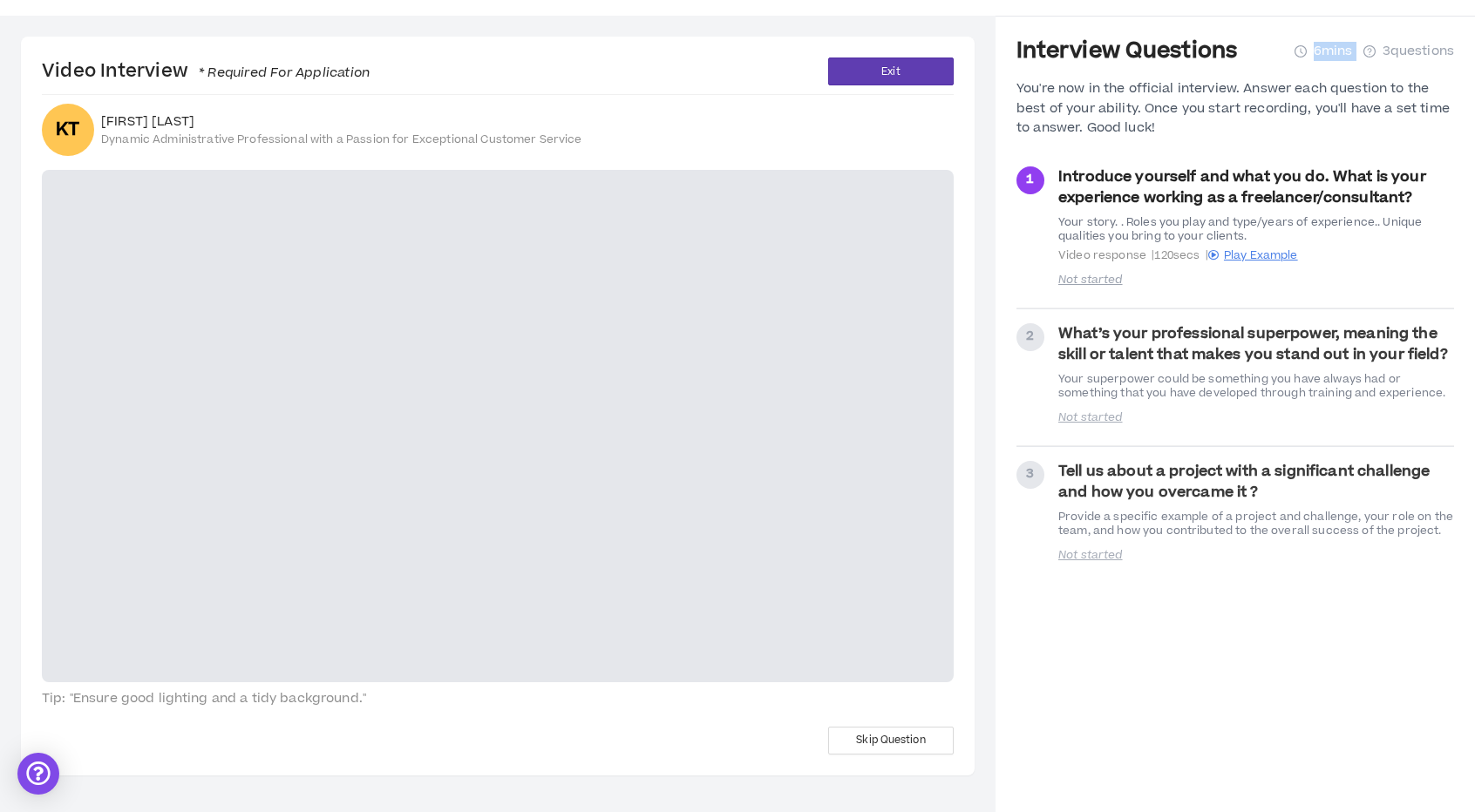 scroll, scrollTop: 52, scrollLeft: 0, axis: vertical 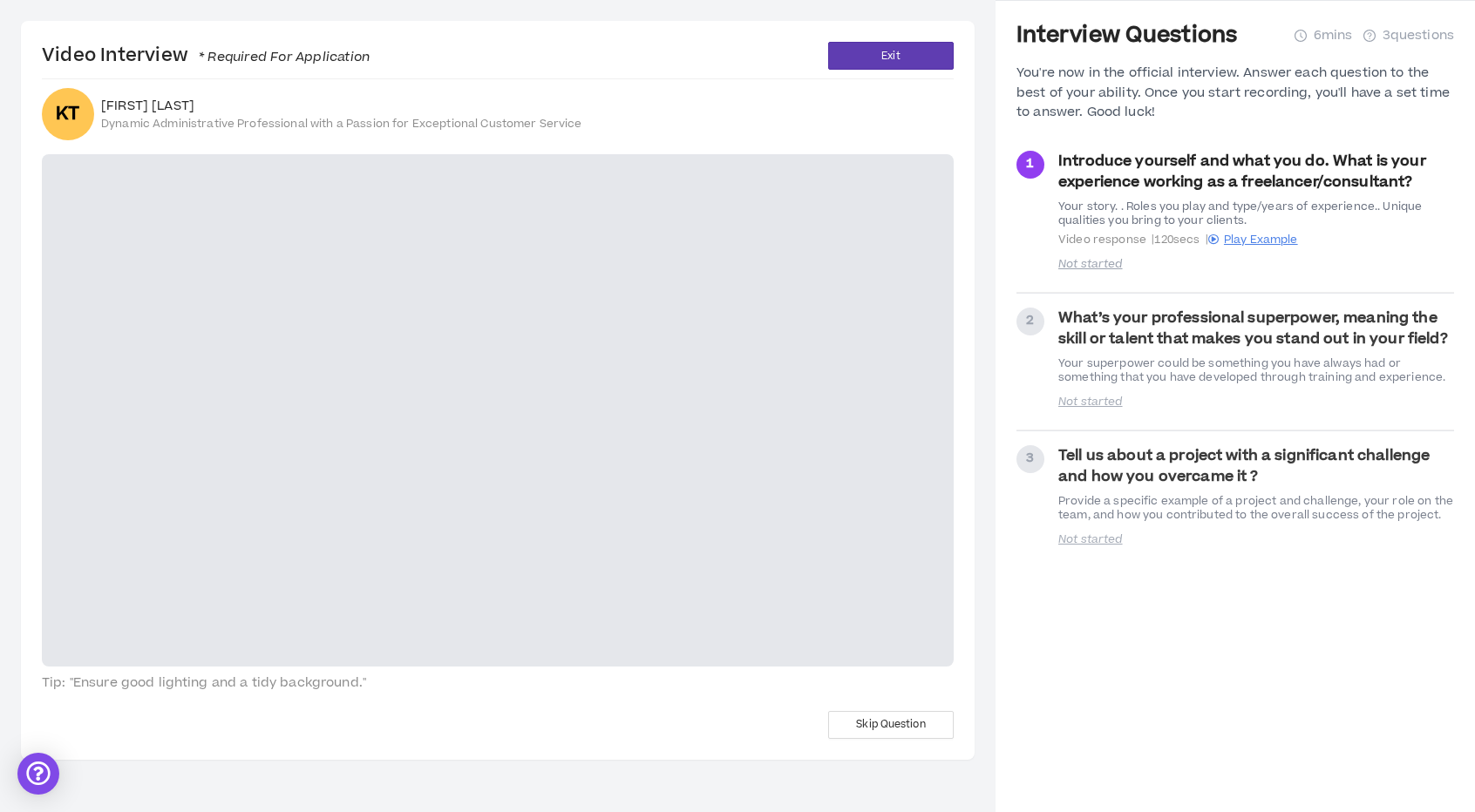 drag, startPoint x: 1374, startPoint y: 793, endPoint x: 1369, endPoint y: 782, distance: 12.083046 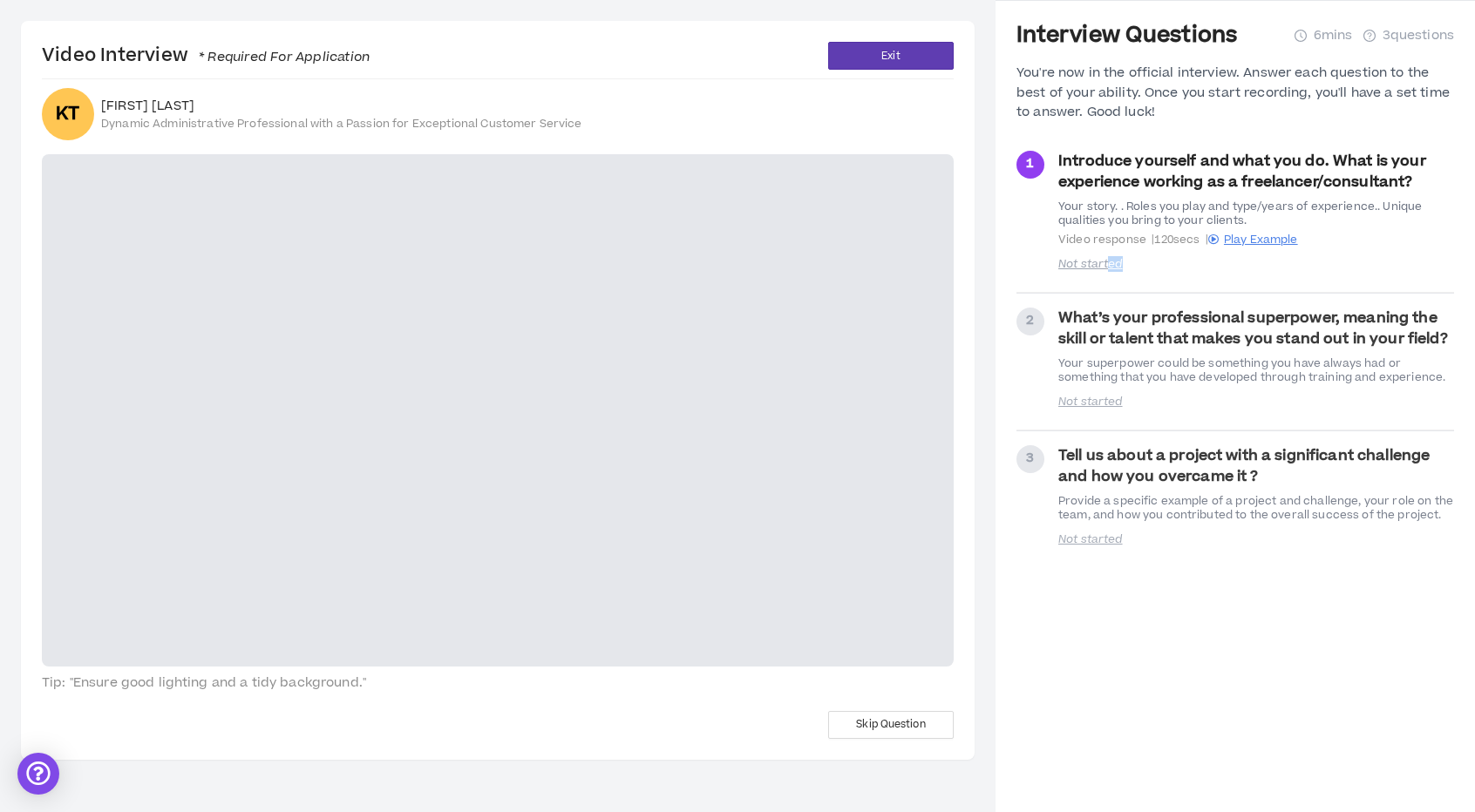 drag, startPoint x: 1122, startPoint y: 269, endPoint x: 1108, endPoint y: 260, distance: 16.643317 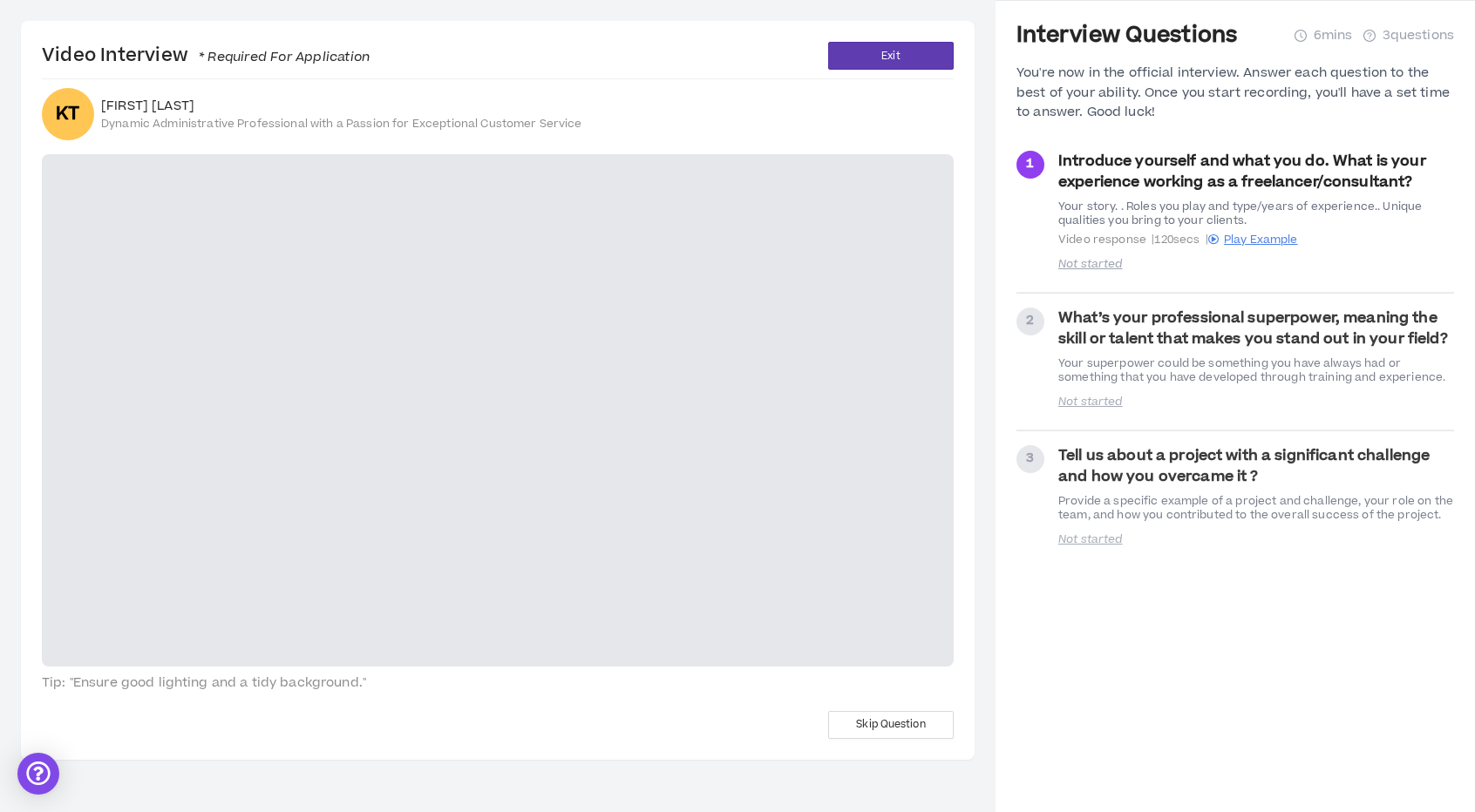 click on "Video response  |   120  secs  |   Play Example" at bounding box center [1256, 240] 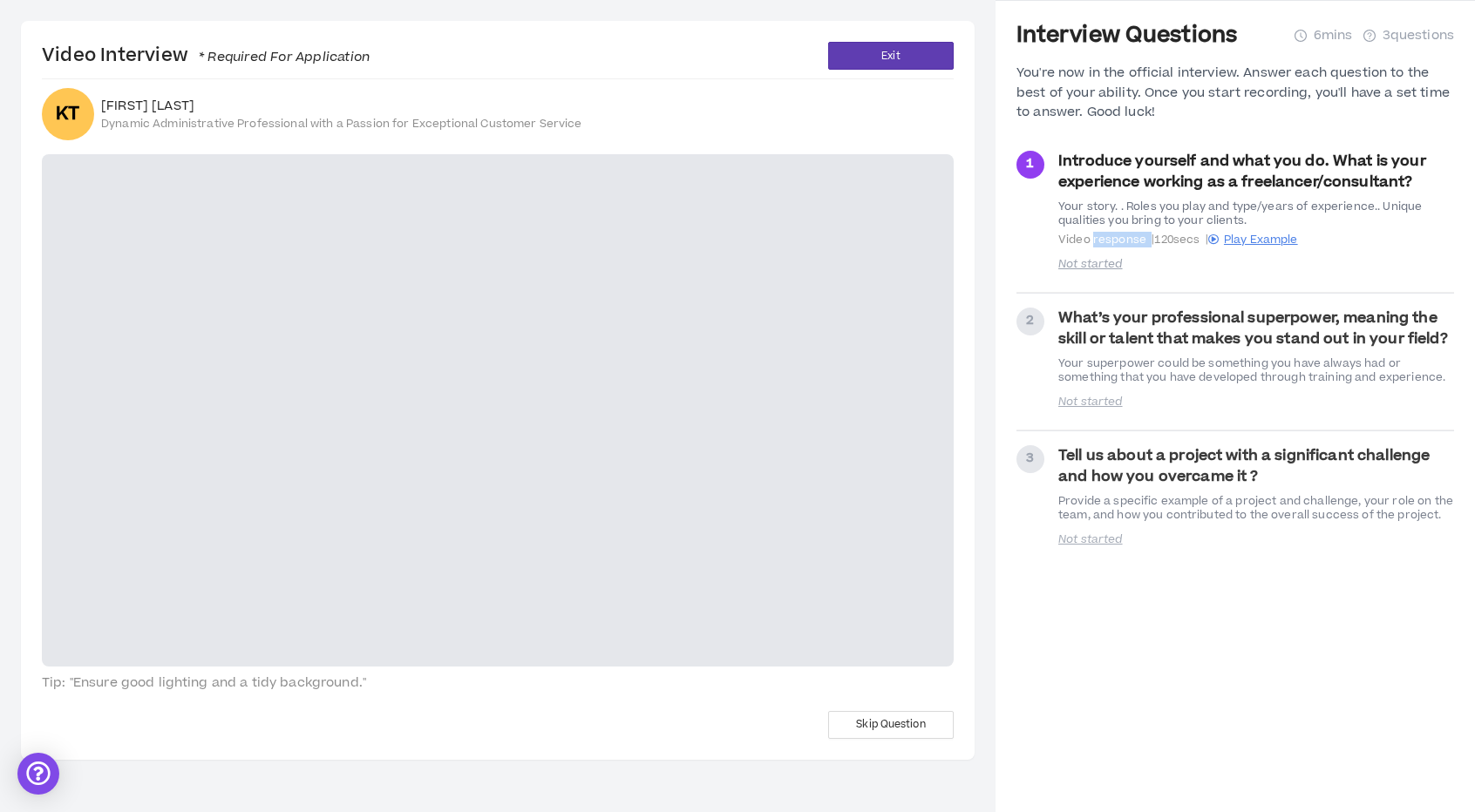 click on "Video response  |   120  secs  |   Play Example" at bounding box center (1256, 240) 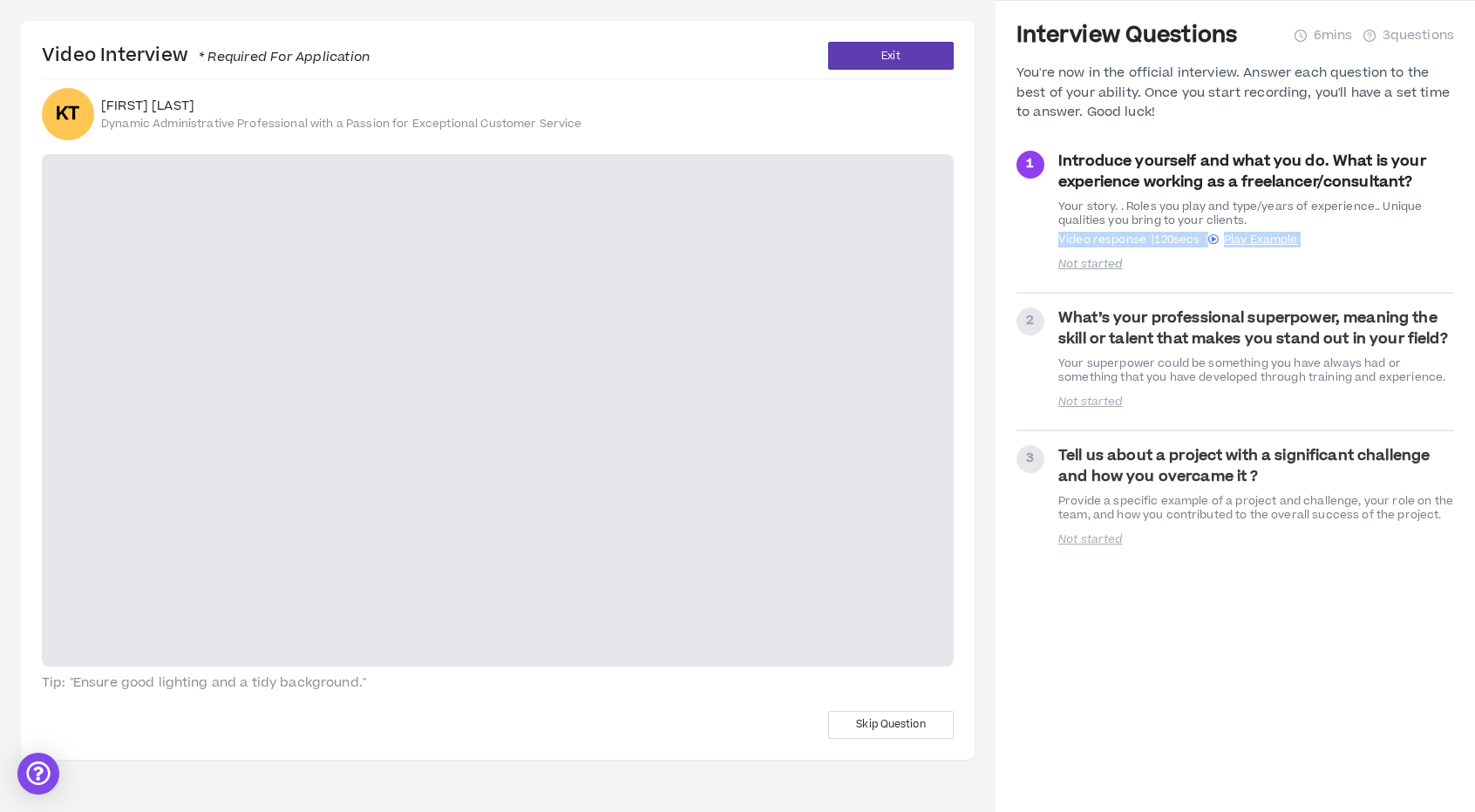 click on "Video response  |   120  secs  |   Play Example" at bounding box center (1256, 240) 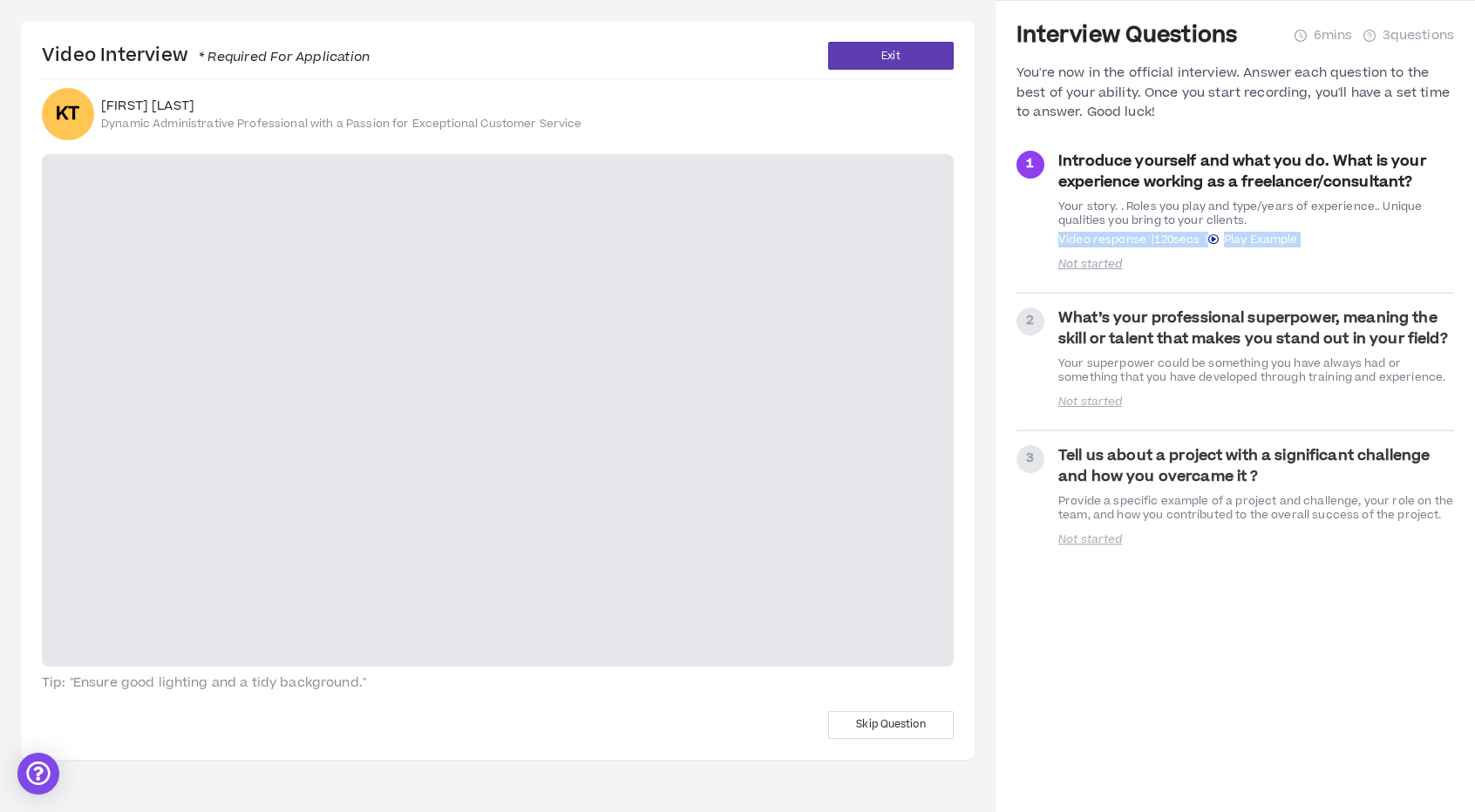 click on "Play Example" at bounding box center (1261, 240) 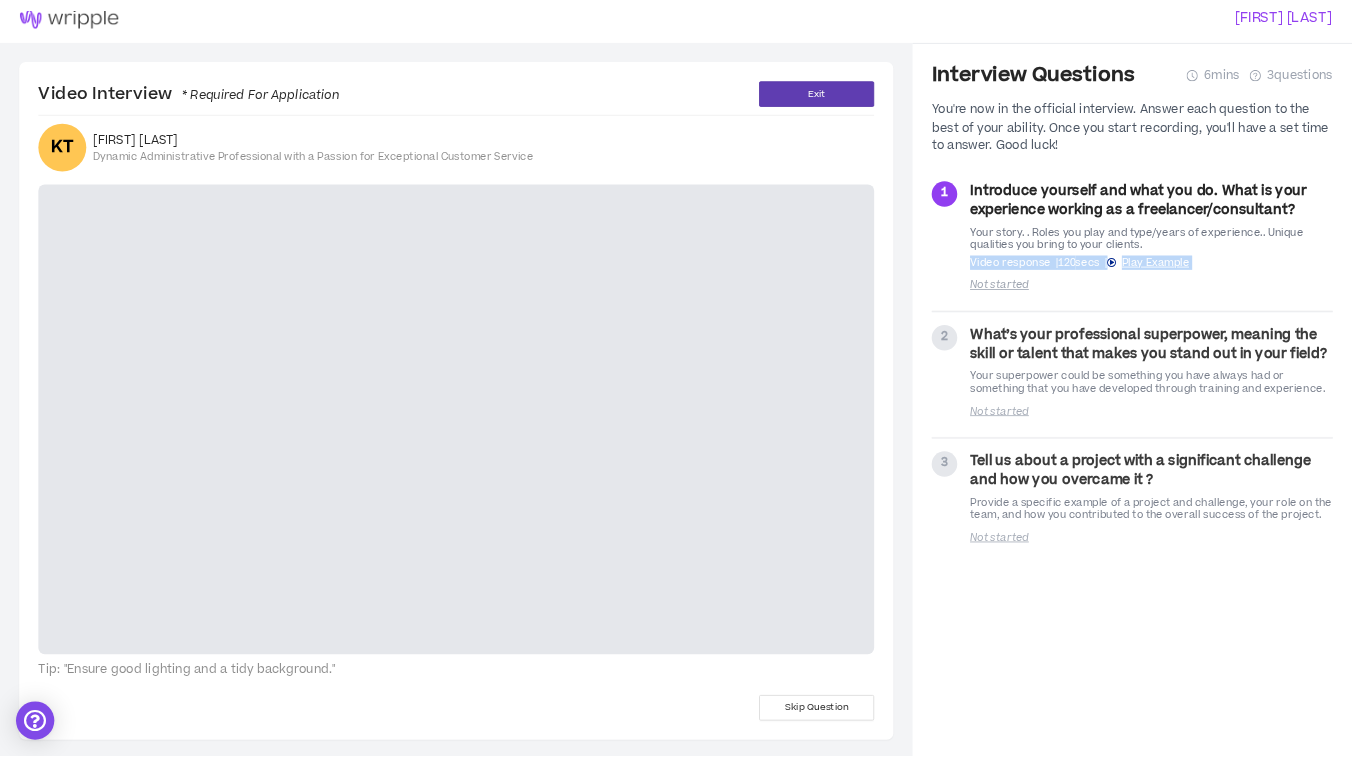 scroll, scrollTop: 0, scrollLeft: 0, axis: both 